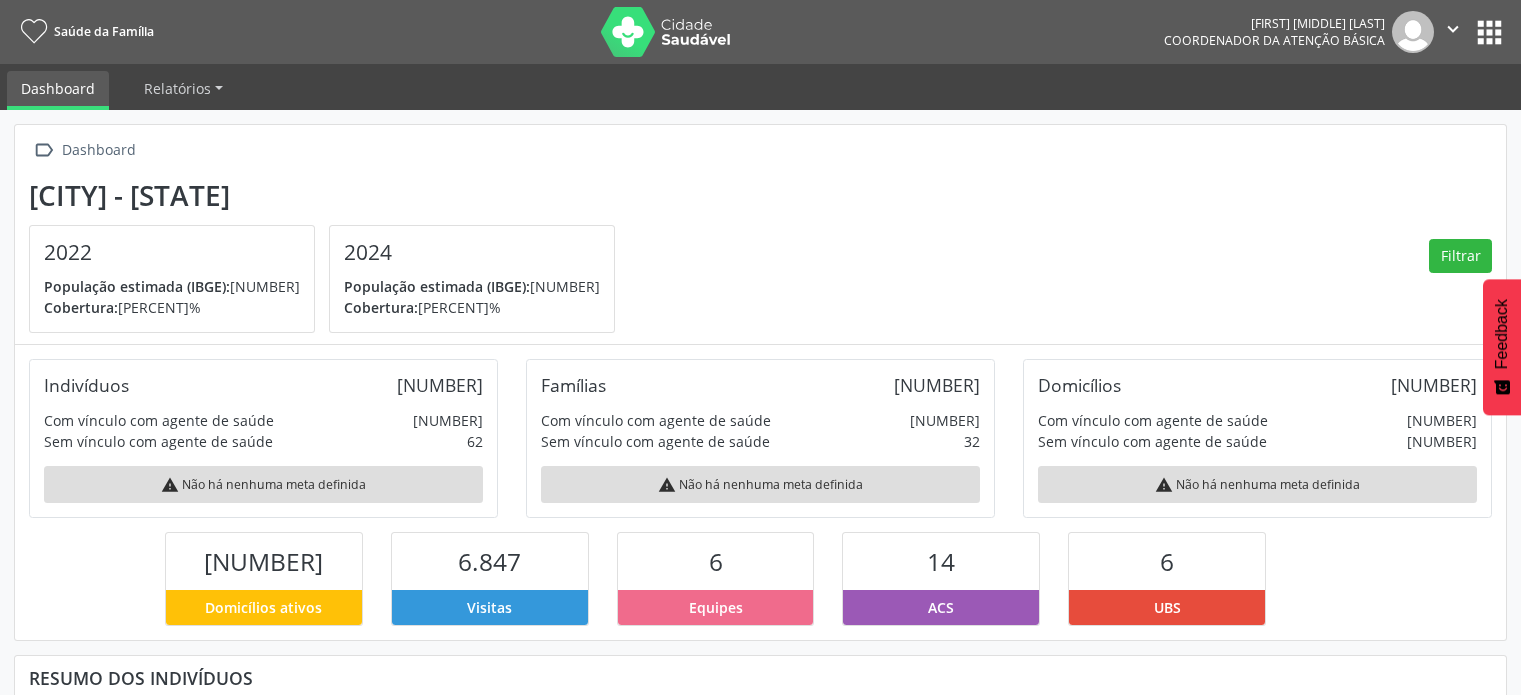 scroll, scrollTop: 0, scrollLeft: 0, axis: both 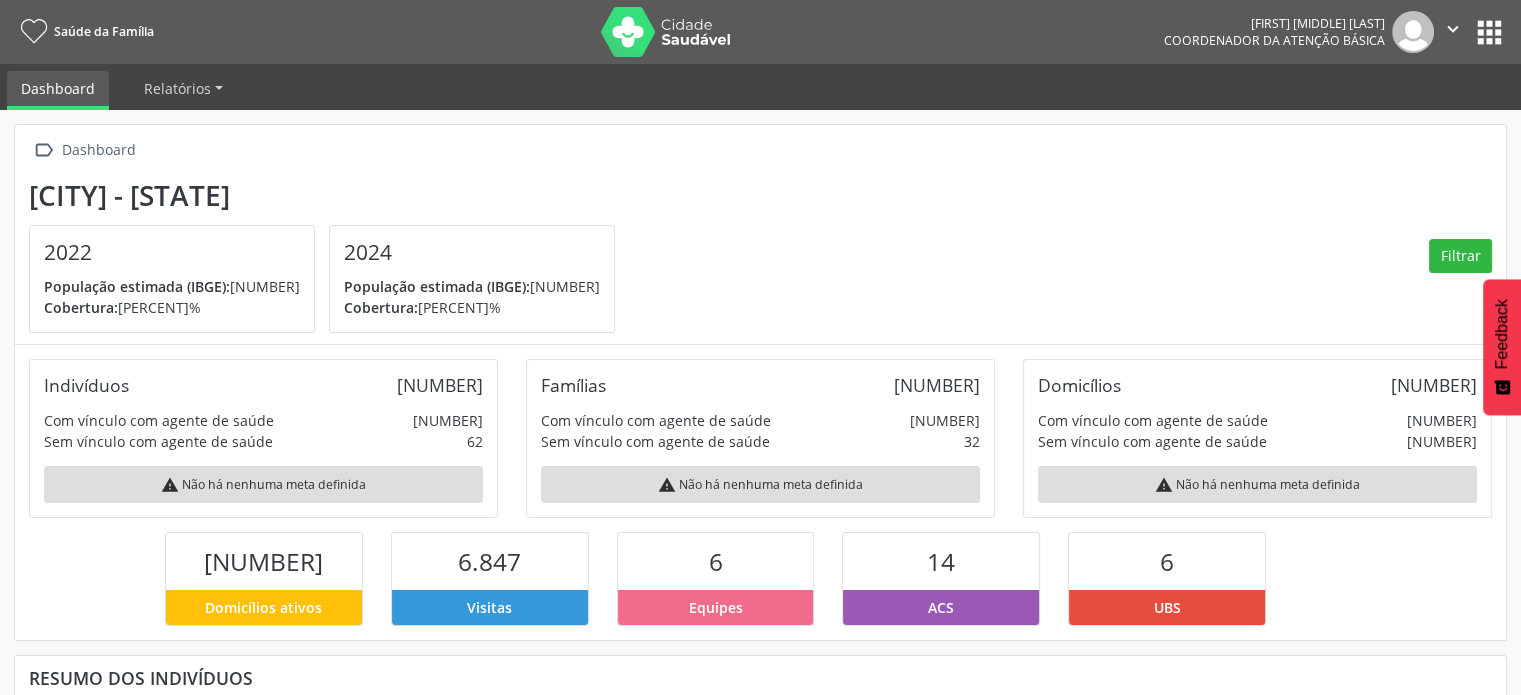 drag, startPoint x: 720, startPoint y: 235, endPoint x: 695, endPoint y: 207, distance: 37.536648 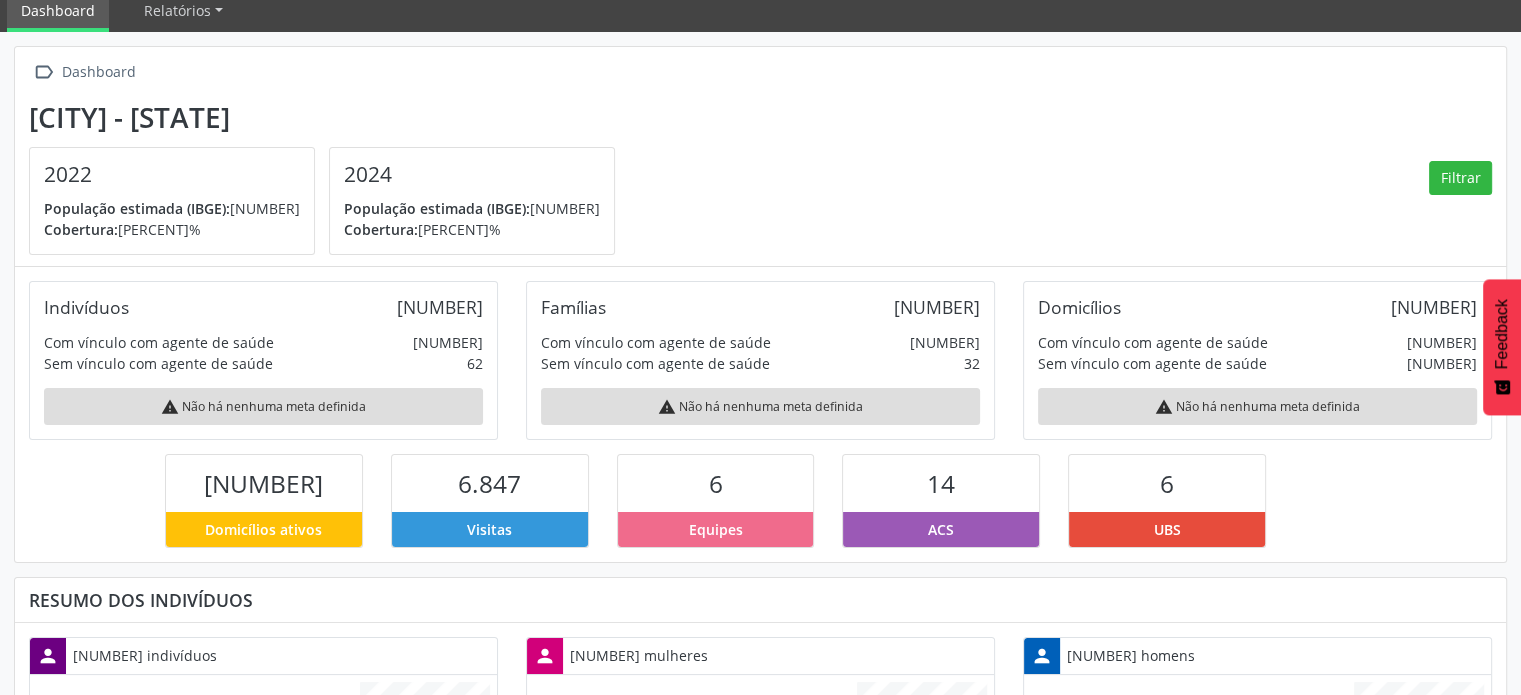 scroll, scrollTop: 200, scrollLeft: 0, axis: vertical 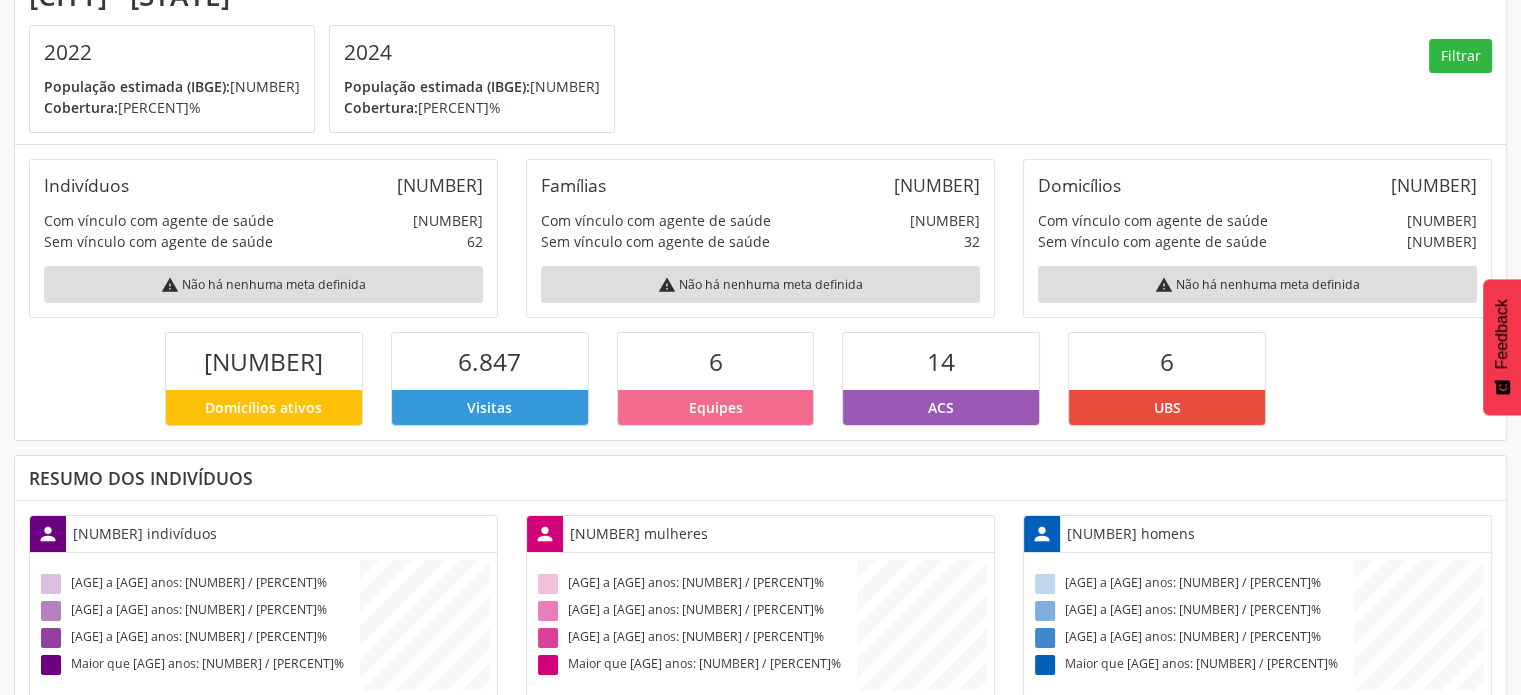 click on "[CITY] - [STATE]
[YEAR] População estimada (IBGE):
[NUMBER]
Cobertura:  [PERCENT]%
[YEAR] População estimada (IBGE):
[NUMBER]
Cobertura:  [PERCENT]%
Filtrar" at bounding box center [760, 56] 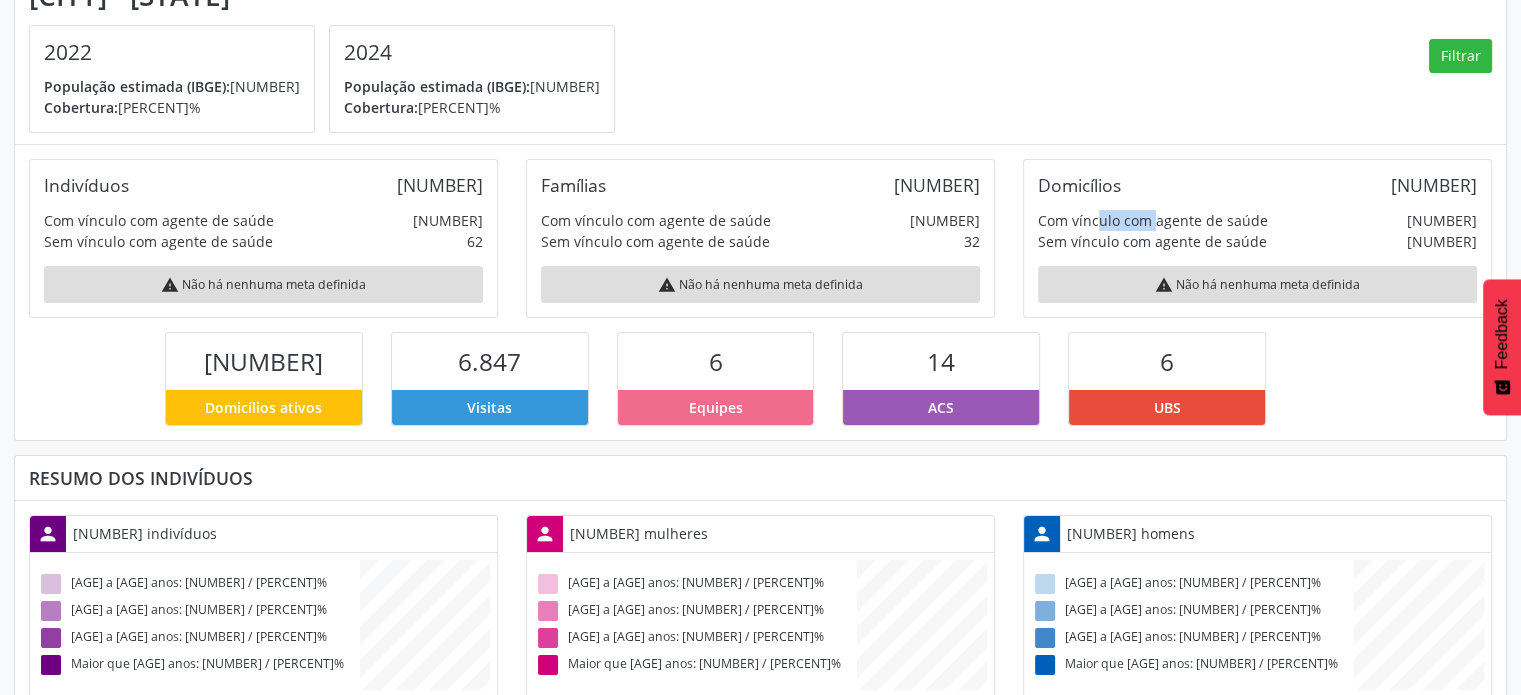 drag, startPoint x: 1078, startPoint y: 207, endPoint x: 1248, endPoint y: 234, distance: 172.13077 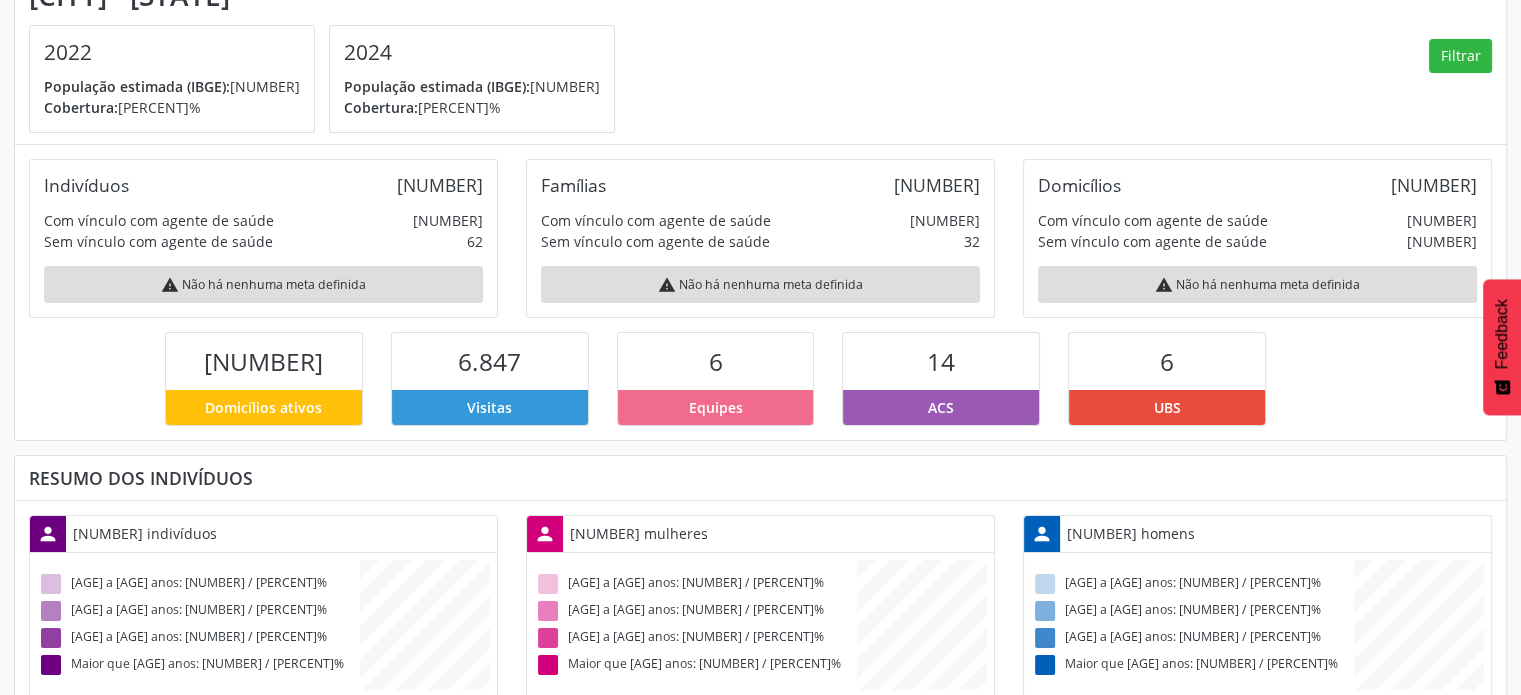 click on "Sem vínculo com agente de saúde" at bounding box center (86, 185) 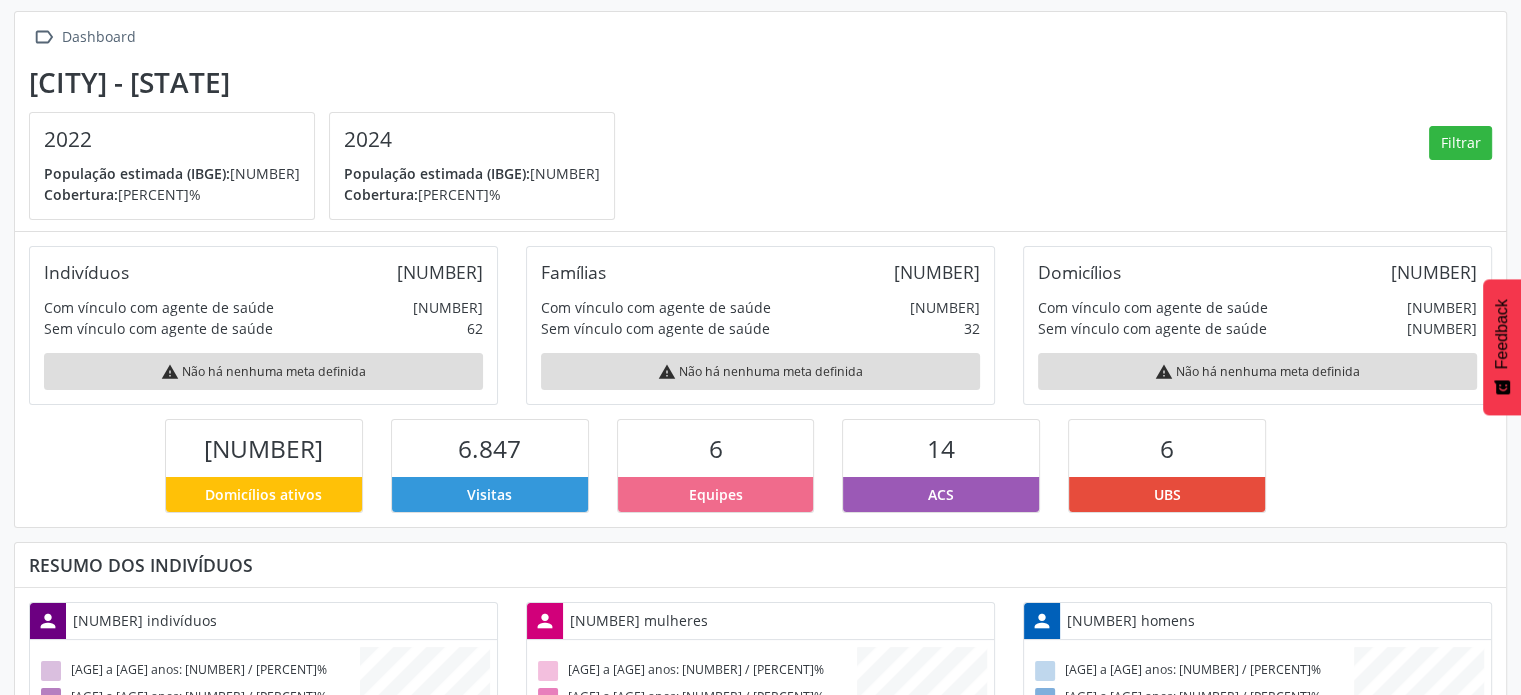 scroll, scrollTop: 0, scrollLeft: 0, axis: both 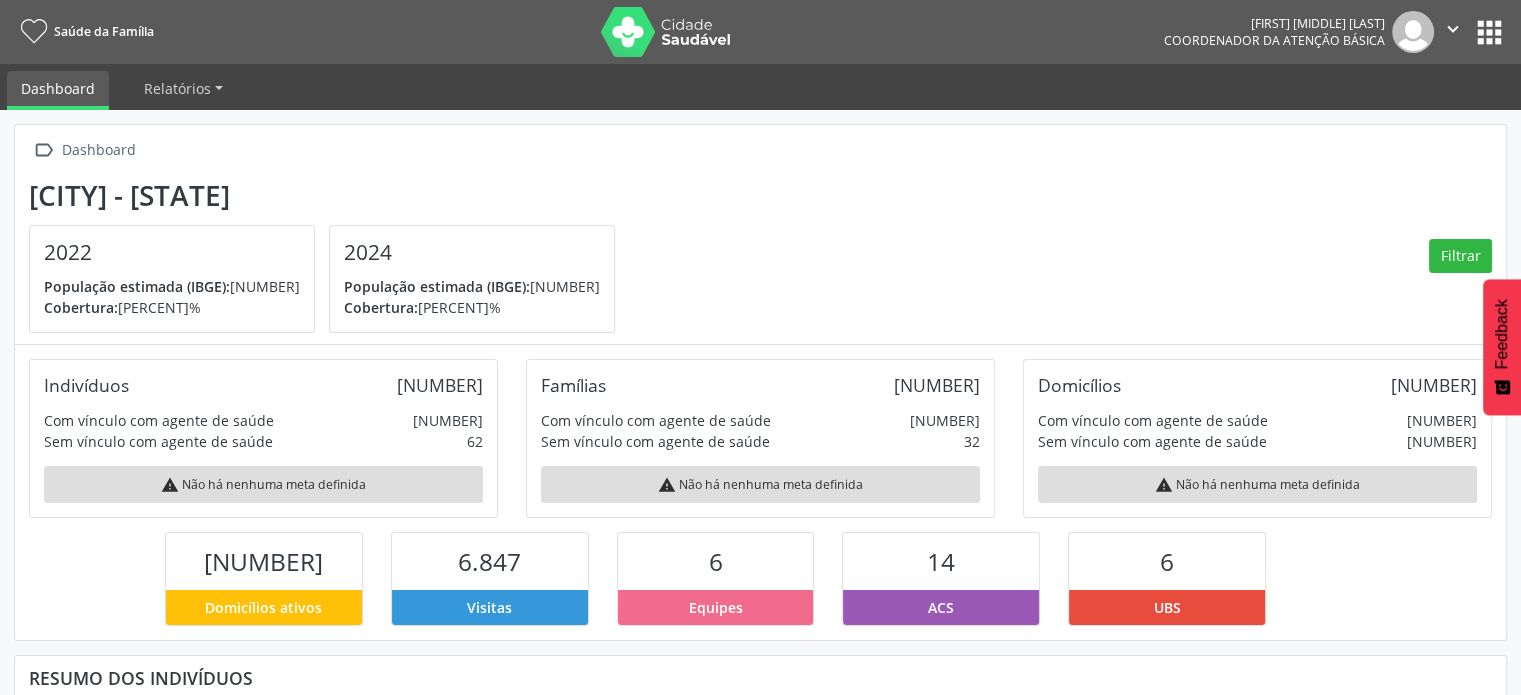 click on "[YEAR] População estimada (IBGE):
[NUMBER]
Cobertura:  [PERCENT]%" at bounding box center [172, 279] 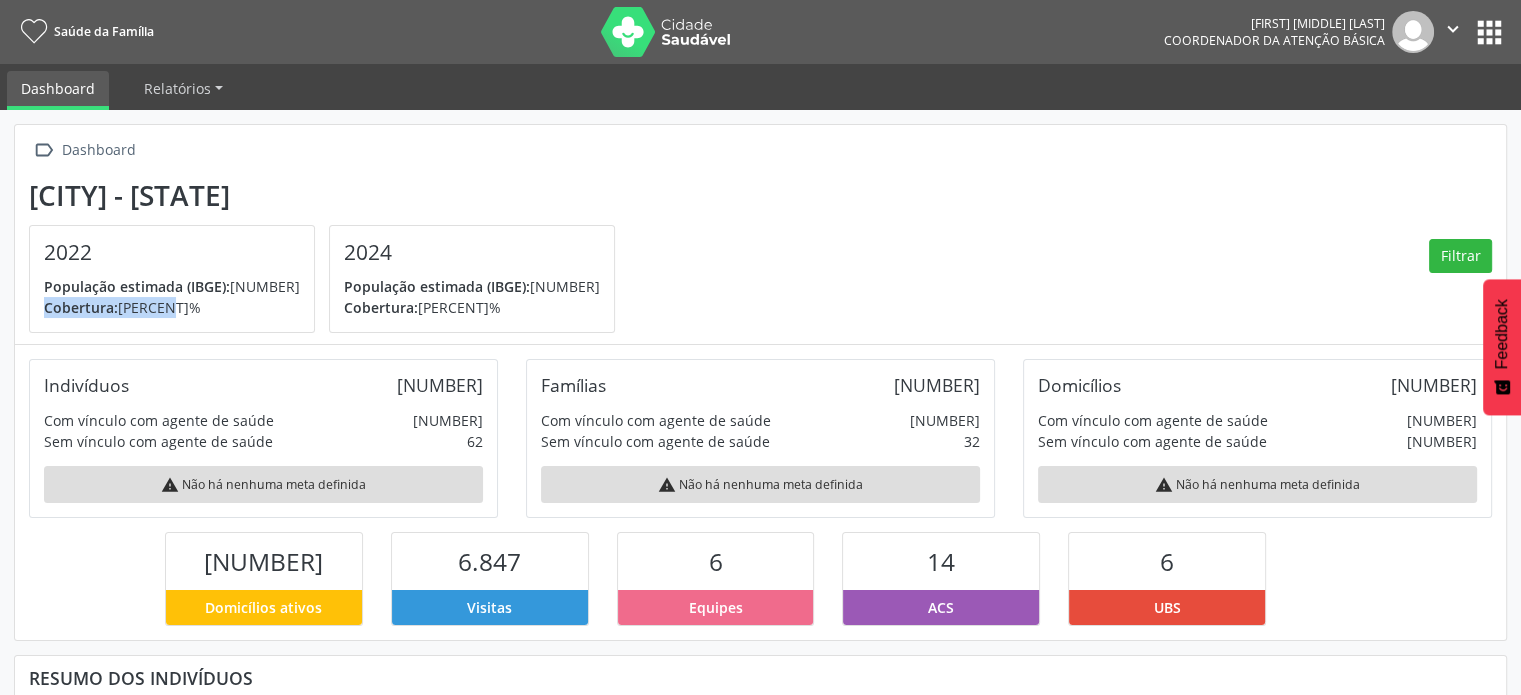 drag, startPoint x: 64, startPoint y: 308, endPoint x: 0, endPoint y: 308, distance: 64 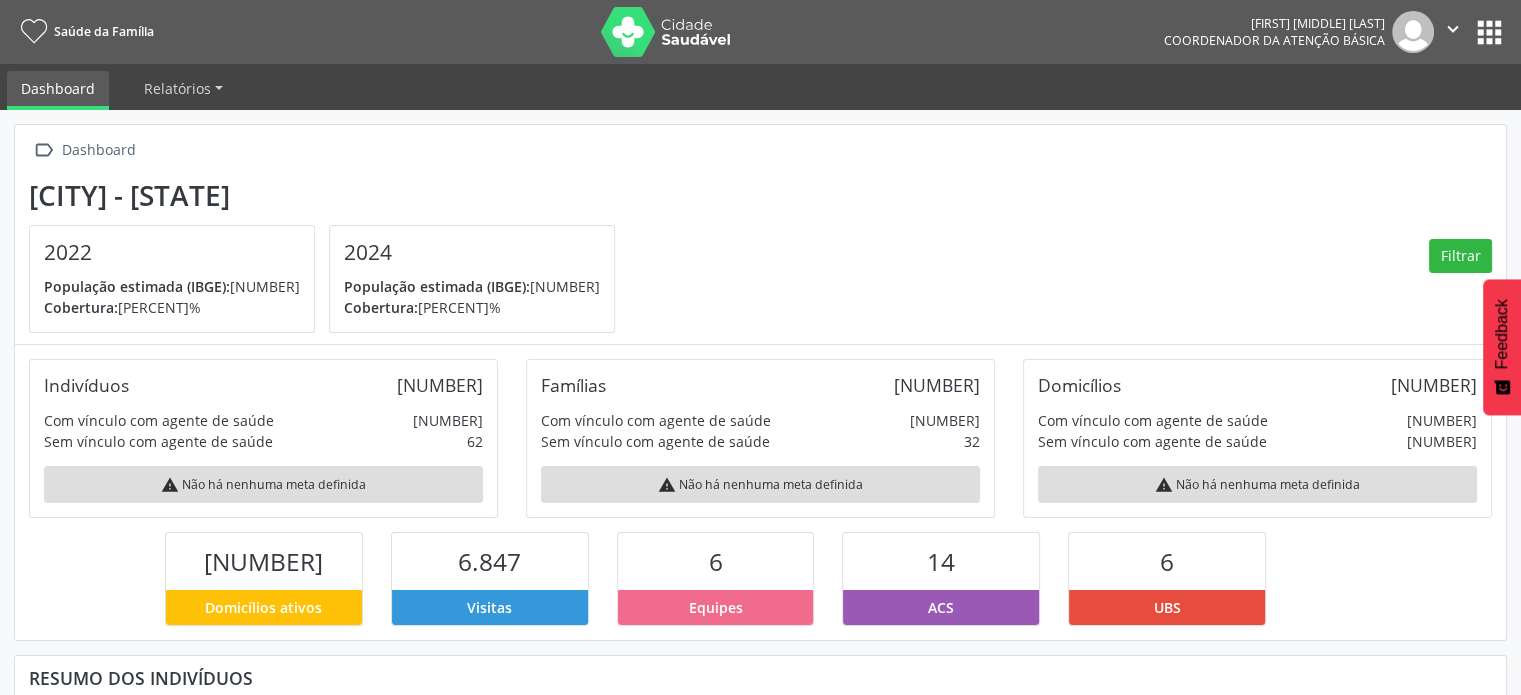click on "[CITY] - [STATE]
[YEAR] População estimada (IBGE):
[NUMBER]
Cobertura:  [PERCENT]%
[YEAR] População estimada (IBGE):
[NUMBER]
Cobertura:  [PERCENT]%
Filtrar" at bounding box center [760, 256] 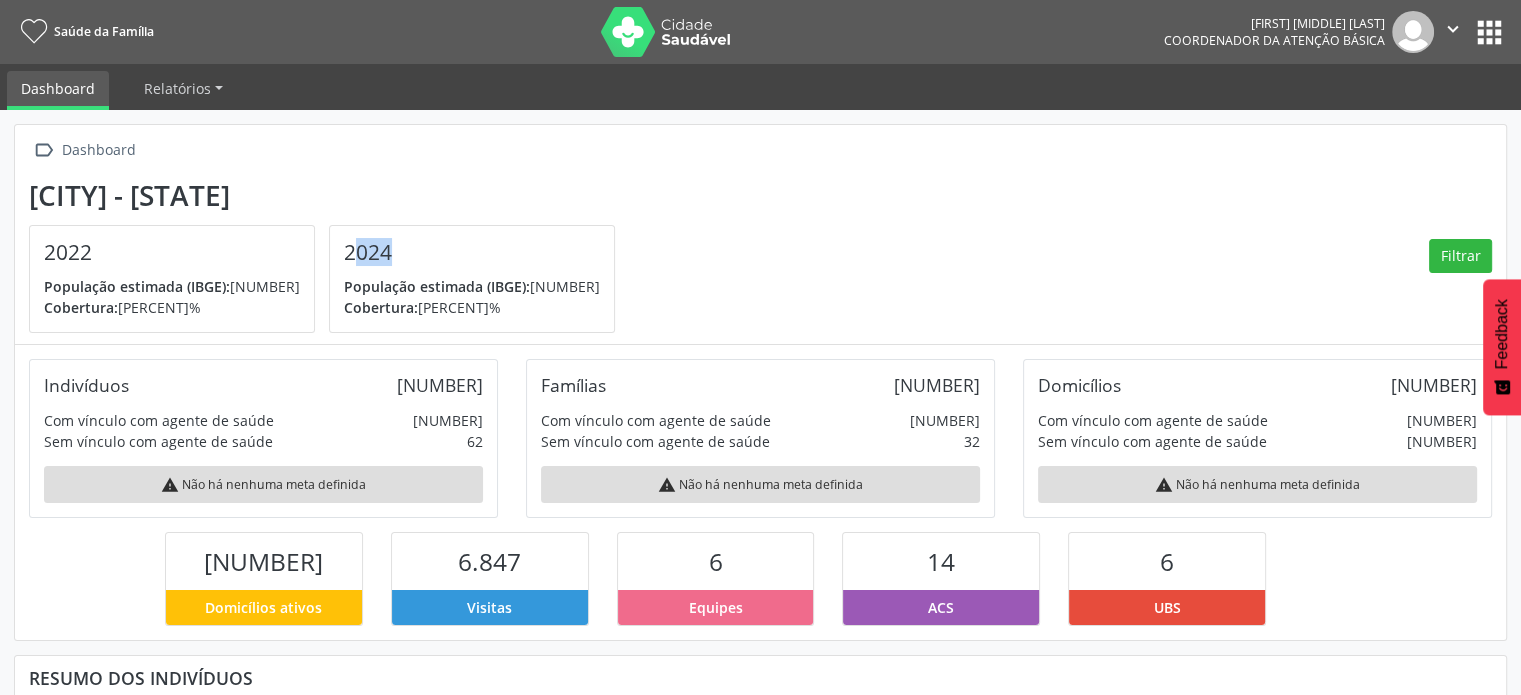 drag, startPoint x: 372, startPoint y: 243, endPoint x: 487, endPoint y: 284, distance: 122.09013 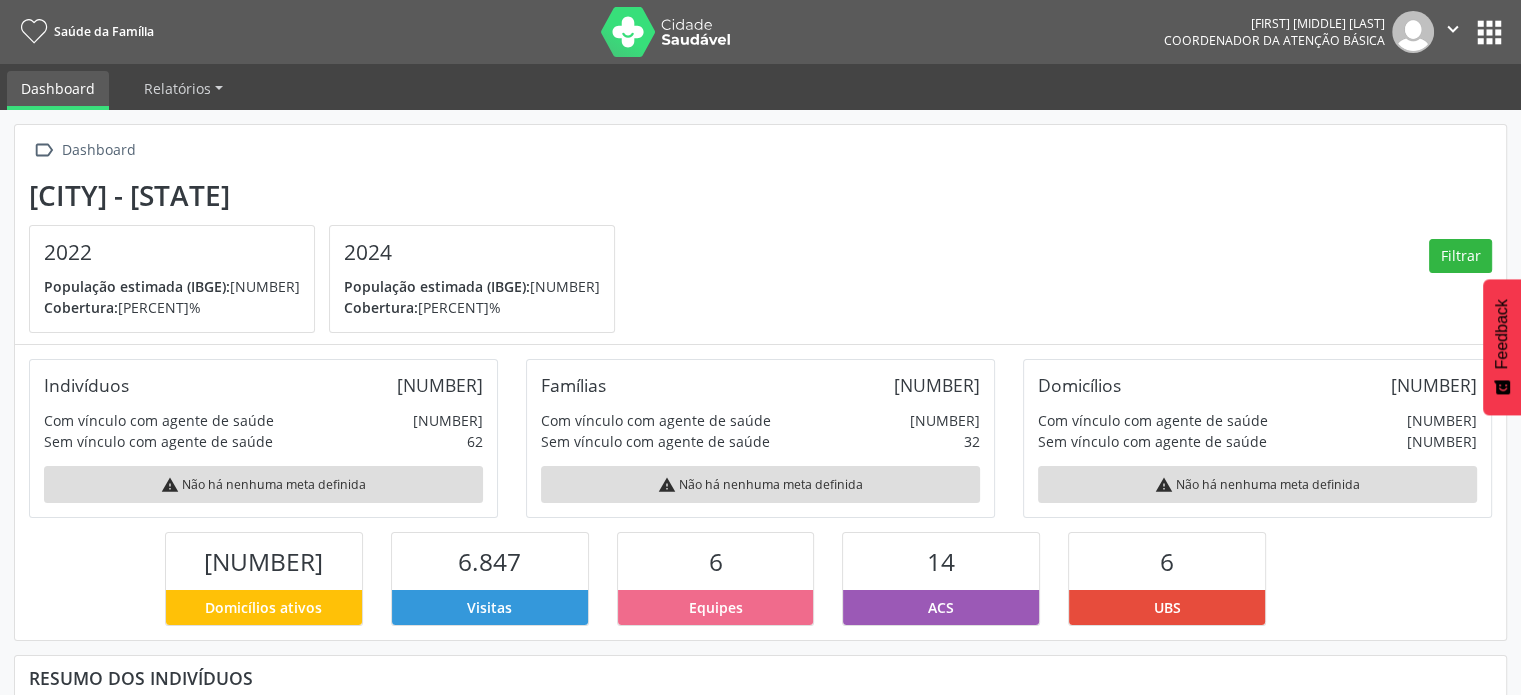 drag, startPoint x: 648, startPoint y: 321, endPoint x: 659, endPoint y: 308, distance: 17.029387 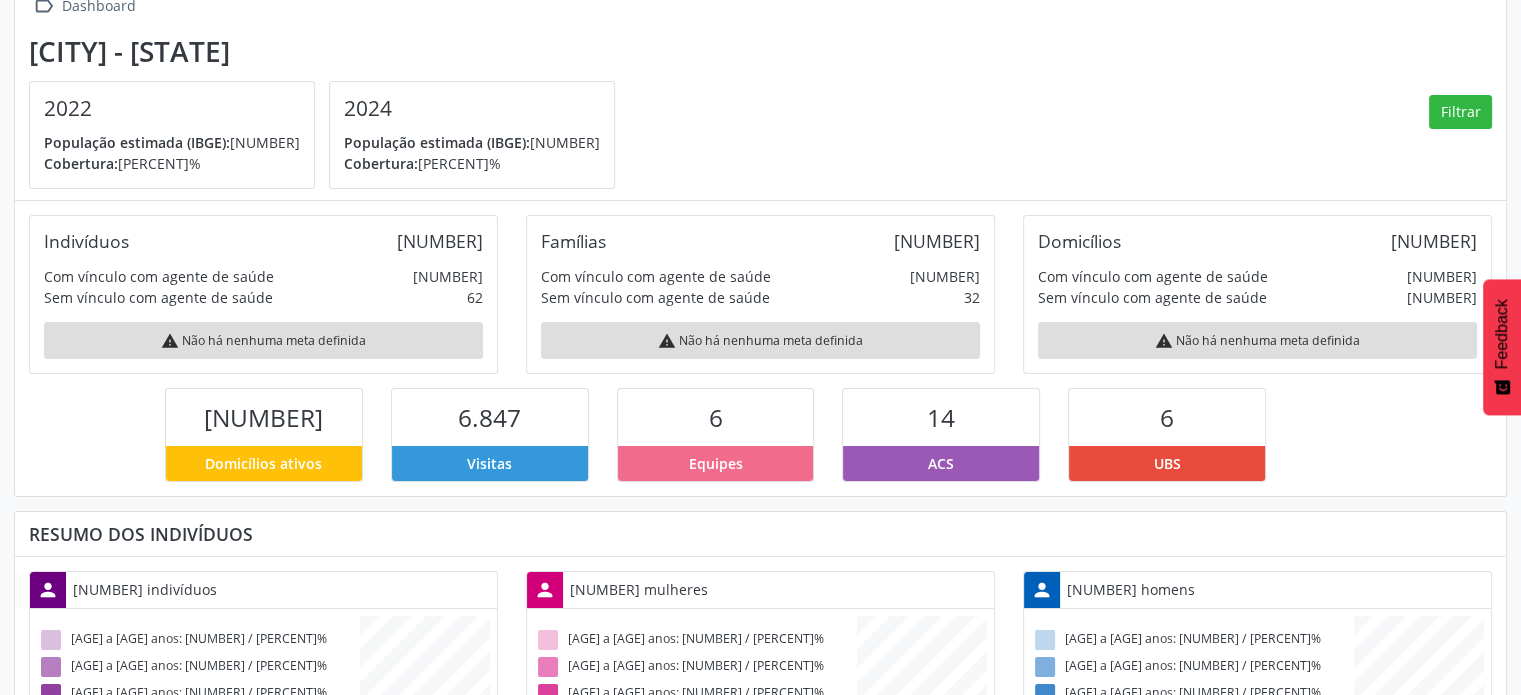 scroll, scrollTop: 200, scrollLeft: 0, axis: vertical 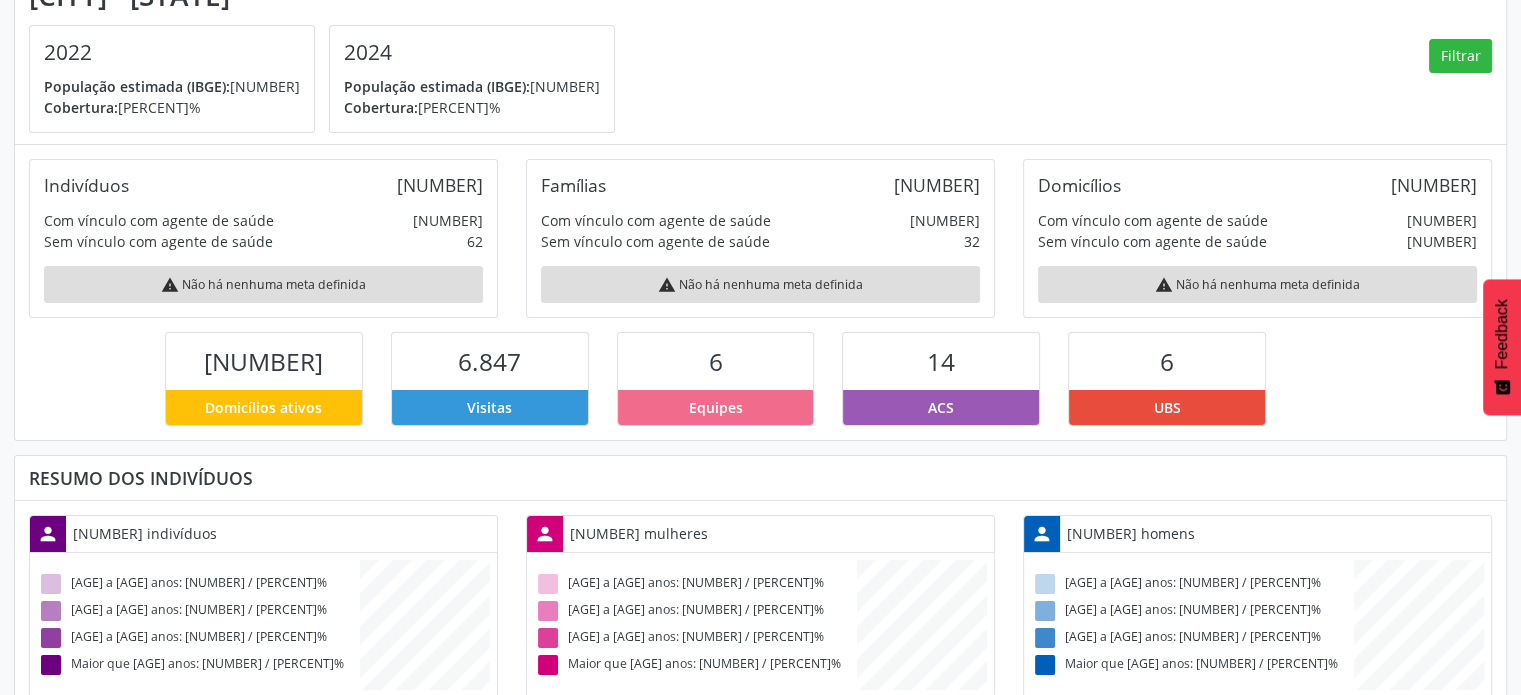click on "Famílias
[NUMBER]
Com vínculo com agente de saúde
[NUMBER]
Sem vínculo com agente de saúde
[NUMBER]
warning
Não há nenhuma meta definida" at bounding box center (263, 238) 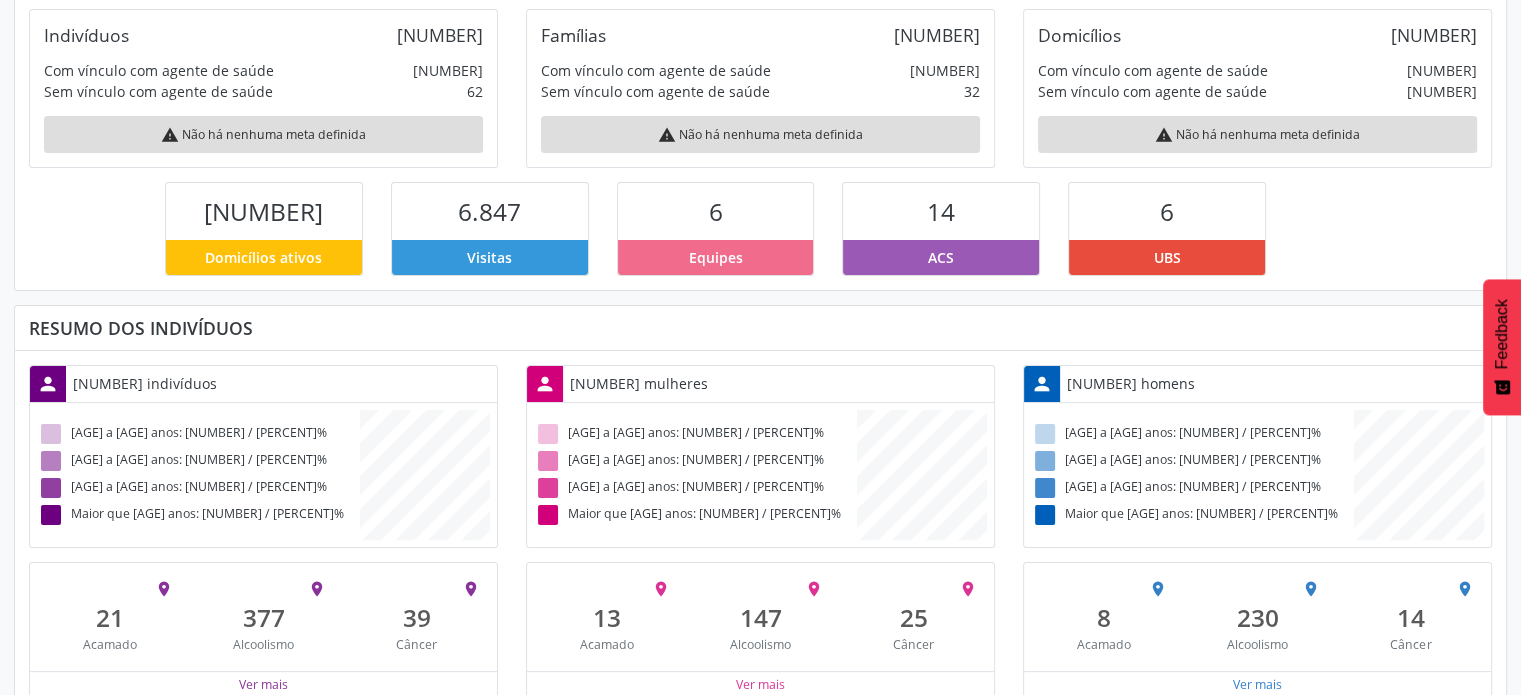 scroll, scrollTop: 376, scrollLeft: 0, axis: vertical 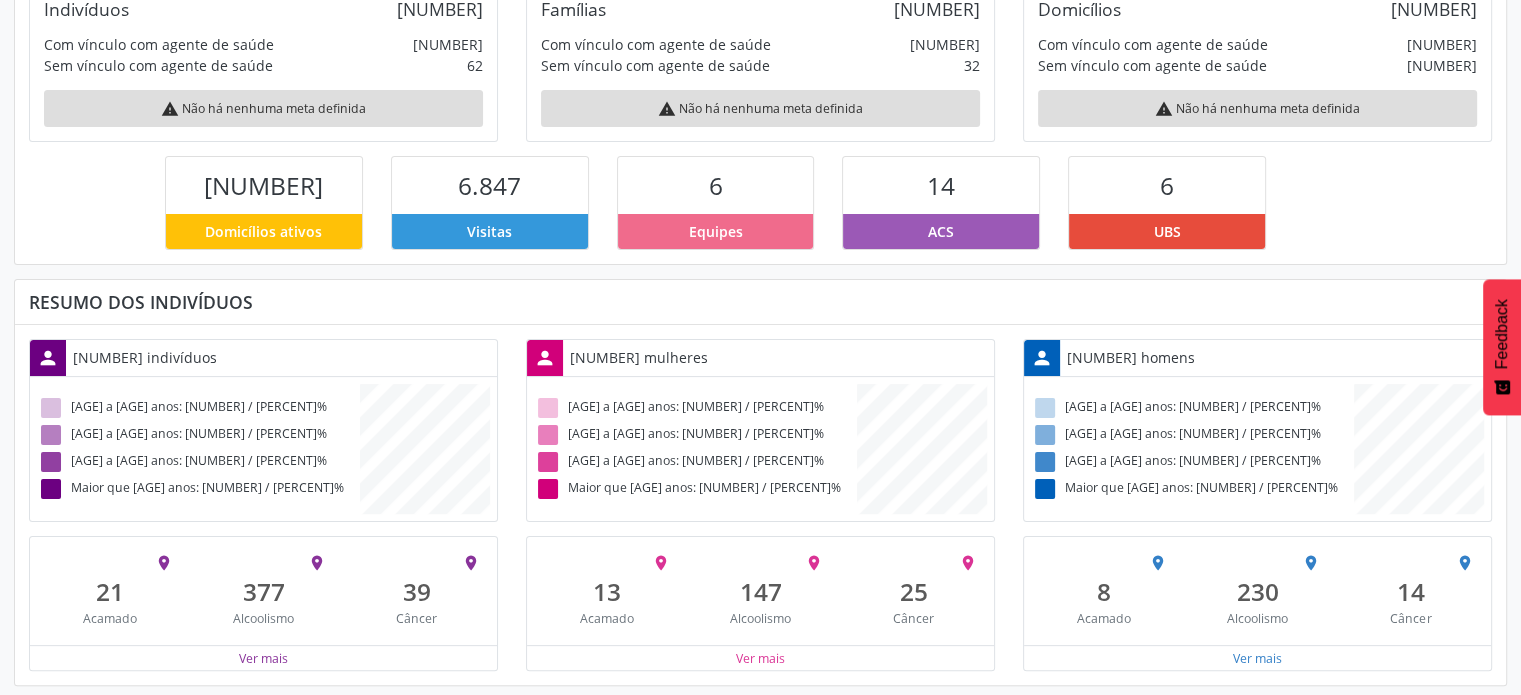 click on "[AGE] a [AGE] anos: [NUMBER] / [PERCENT]%
[AGE] a [AGE] anos: [NUMBER] / [PERCENT]%
[AGE] a [AGE] anos: [NUMBER] / [PERCENT]%
Maior que [AGE] anos: [NUMBER] / [PERCENT]%" at bounding box center [263, 449] 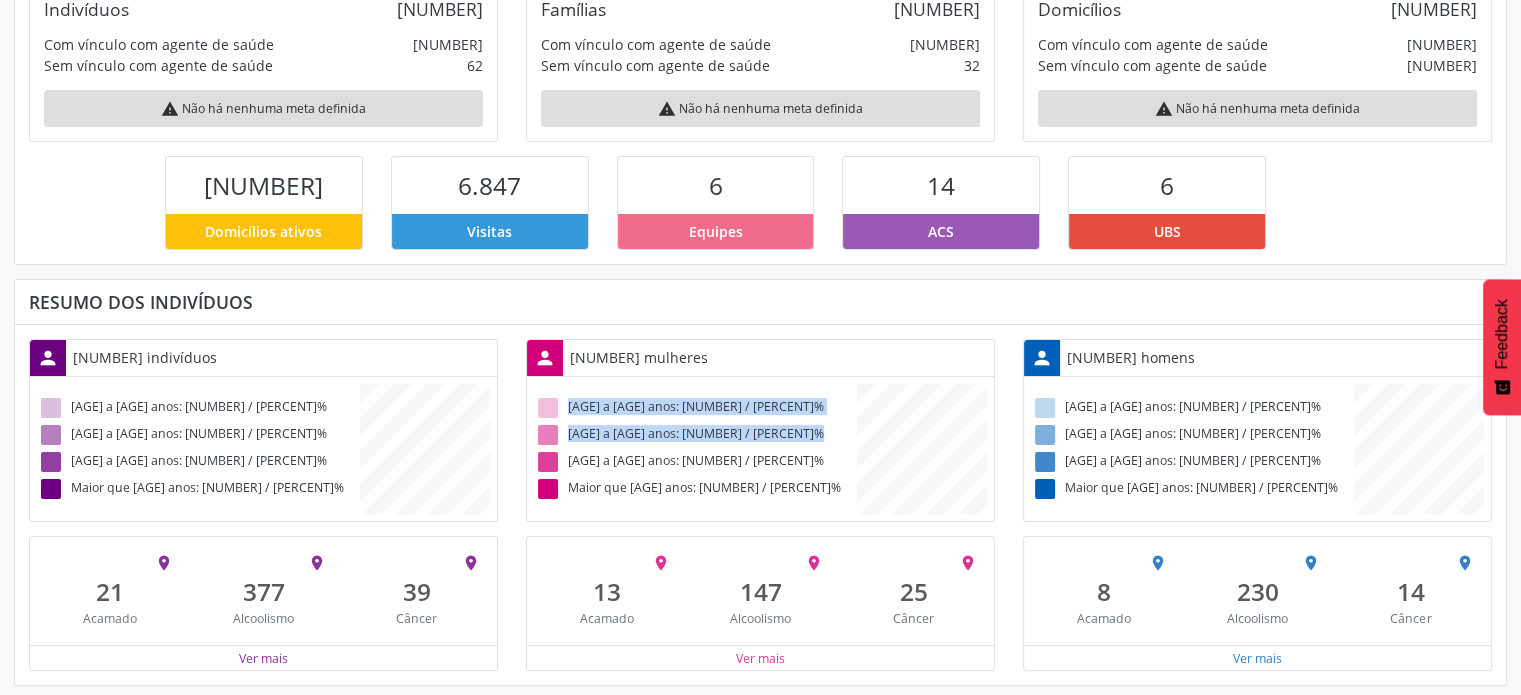 drag, startPoint x: 736, startPoint y: 469, endPoint x: 664, endPoint y: 439, distance: 78 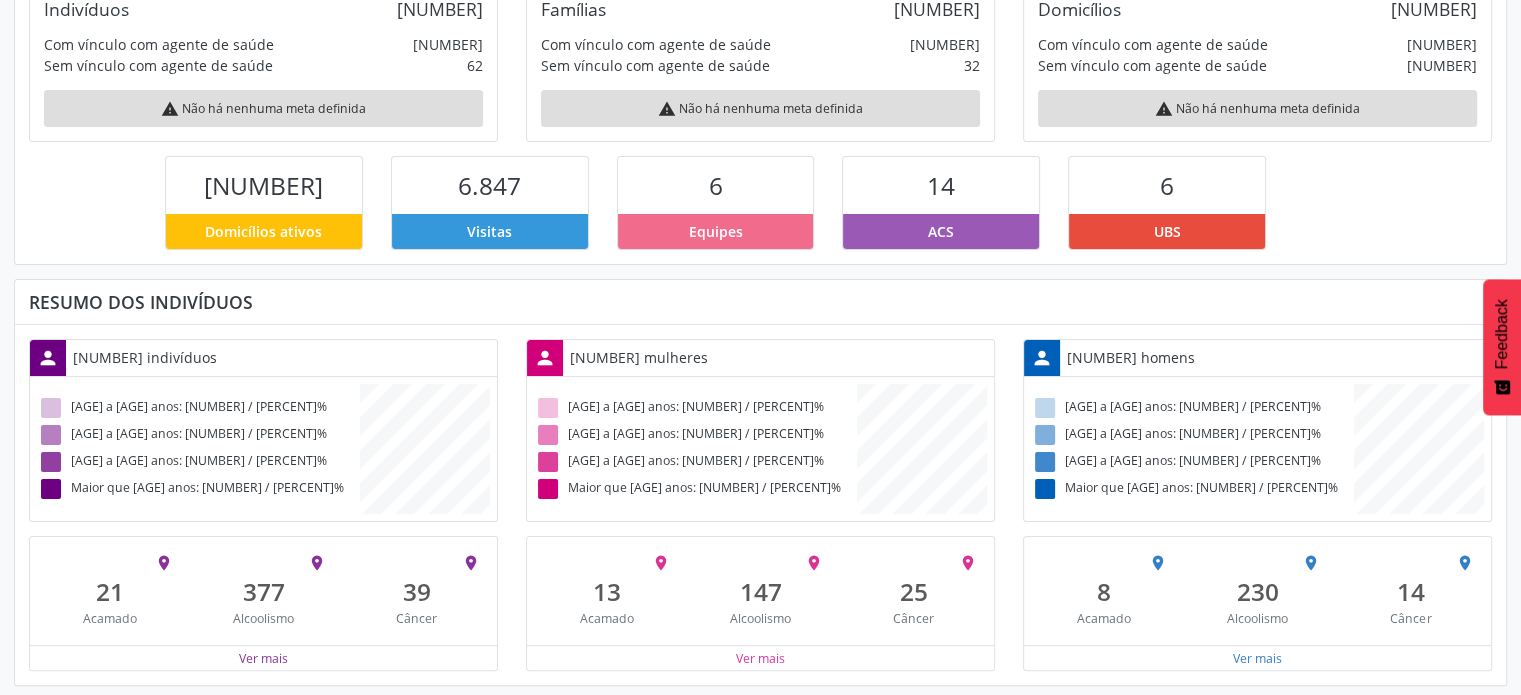 click on "person
[NUMBER] indivíduos
[AGE] a [AGE] anos: [NUMBER] / [PERCENT]%
[AGE] a [AGE] anos: [NUMBER] / [PERCENT]%
[AGE] a [AGE] anos: [NUMBER] / [PERCENT]%
Maior que [AGE] anos: [NUMBER] / [PERCENT]%" at bounding box center [263, 430] 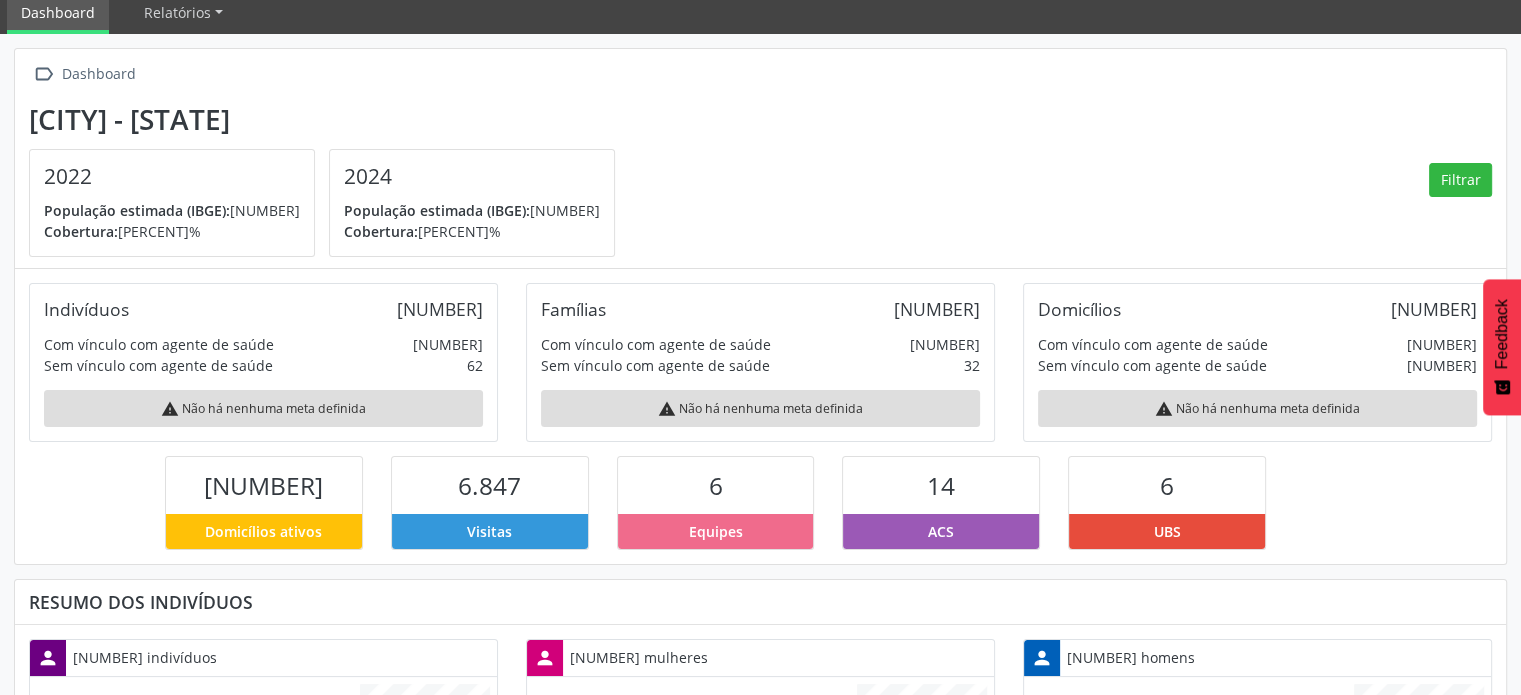 scroll, scrollTop: 0, scrollLeft: 0, axis: both 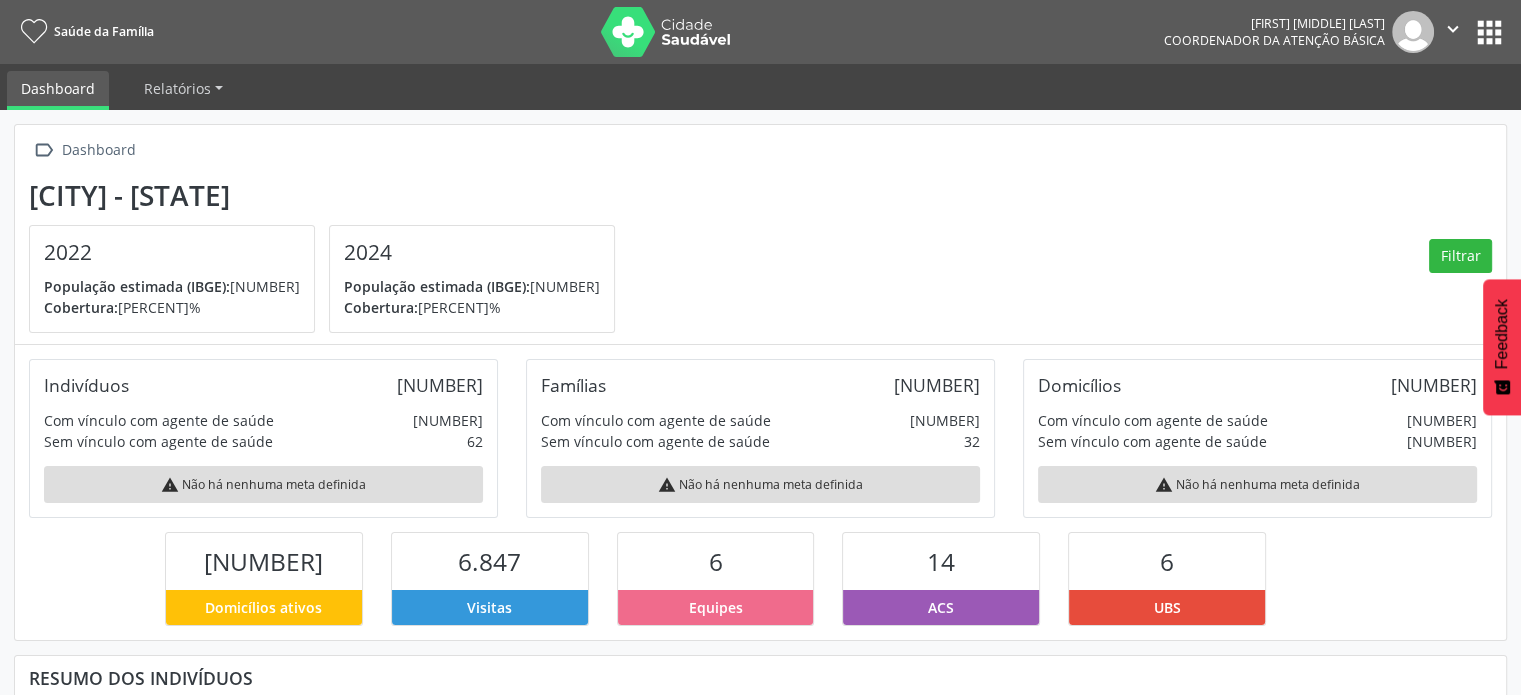 drag, startPoint x: 703, startPoint y: 337, endPoint x: 681, endPoint y: 239, distance: 100.43903 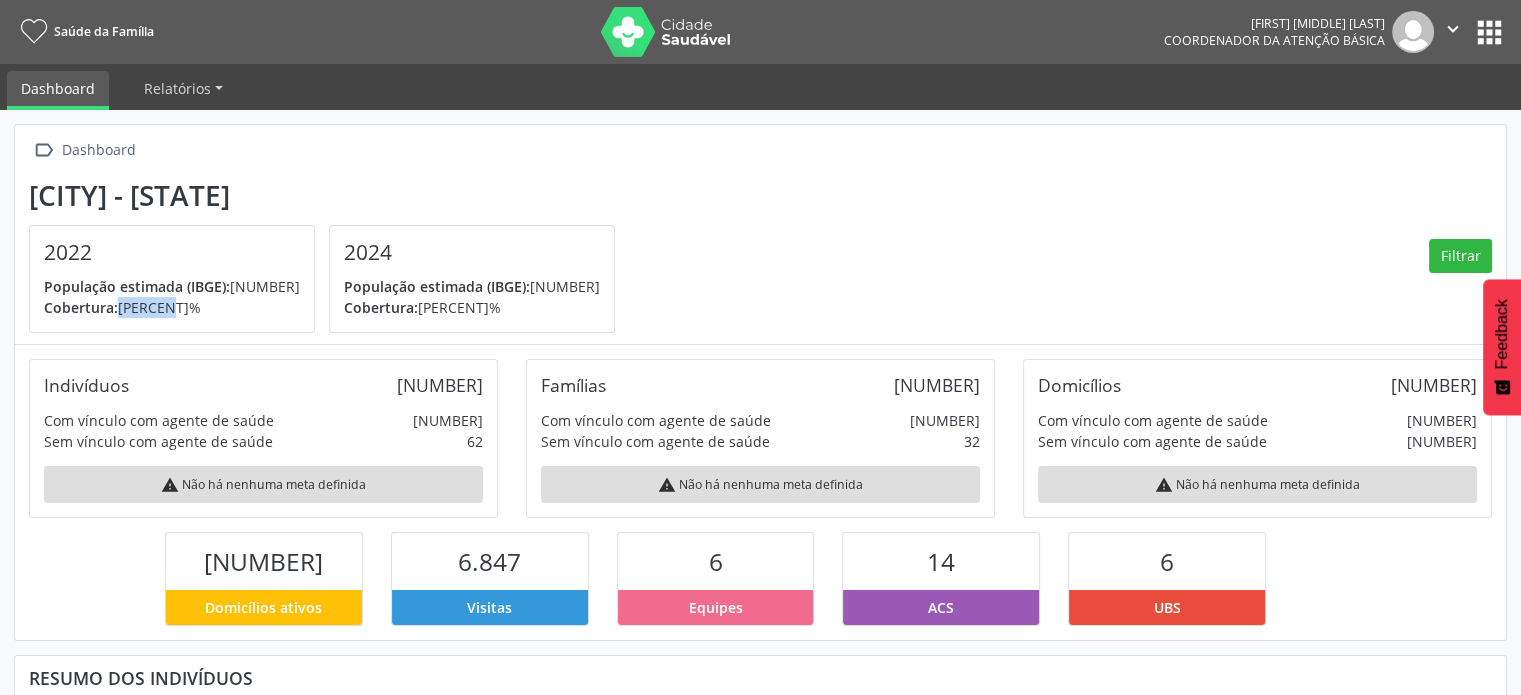 drag, startPoint x: 116, startPoint y: 310, endPoint x: 202, endPoint y: 303, distance: 86.28442 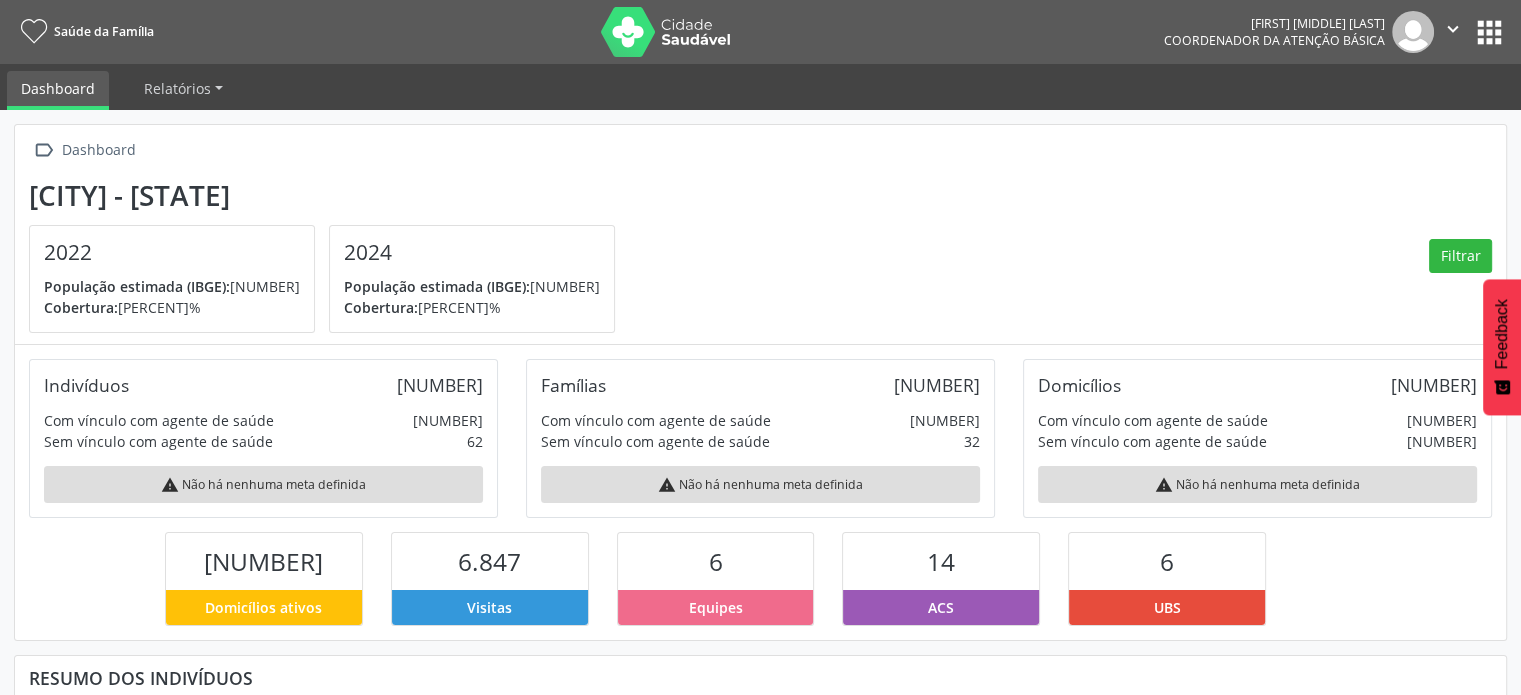 click on "Cobertura:  82,21%" at bounding box center (172, 307) 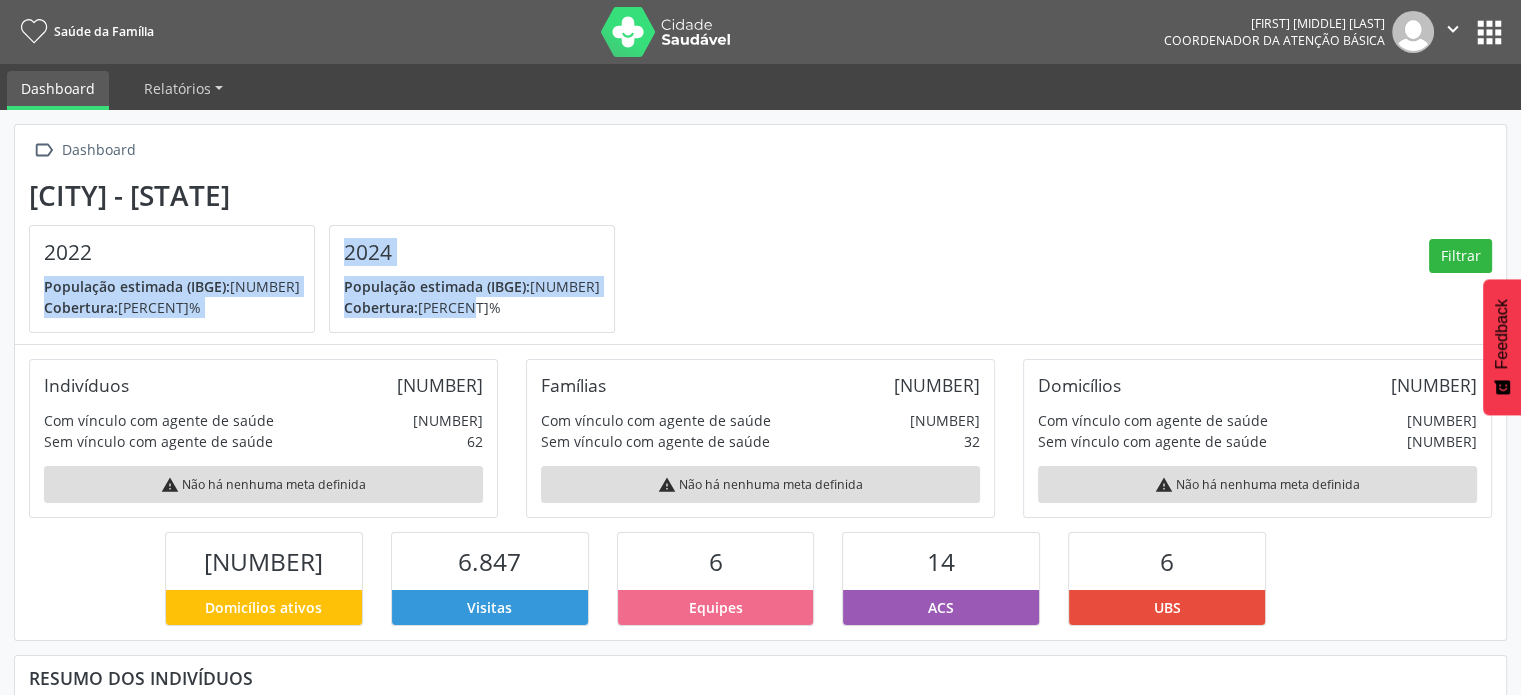 drag, startPoint x: 313, startPoint y: 297, endPoint x: 484, endPoint y: 280, distance: 171.84296 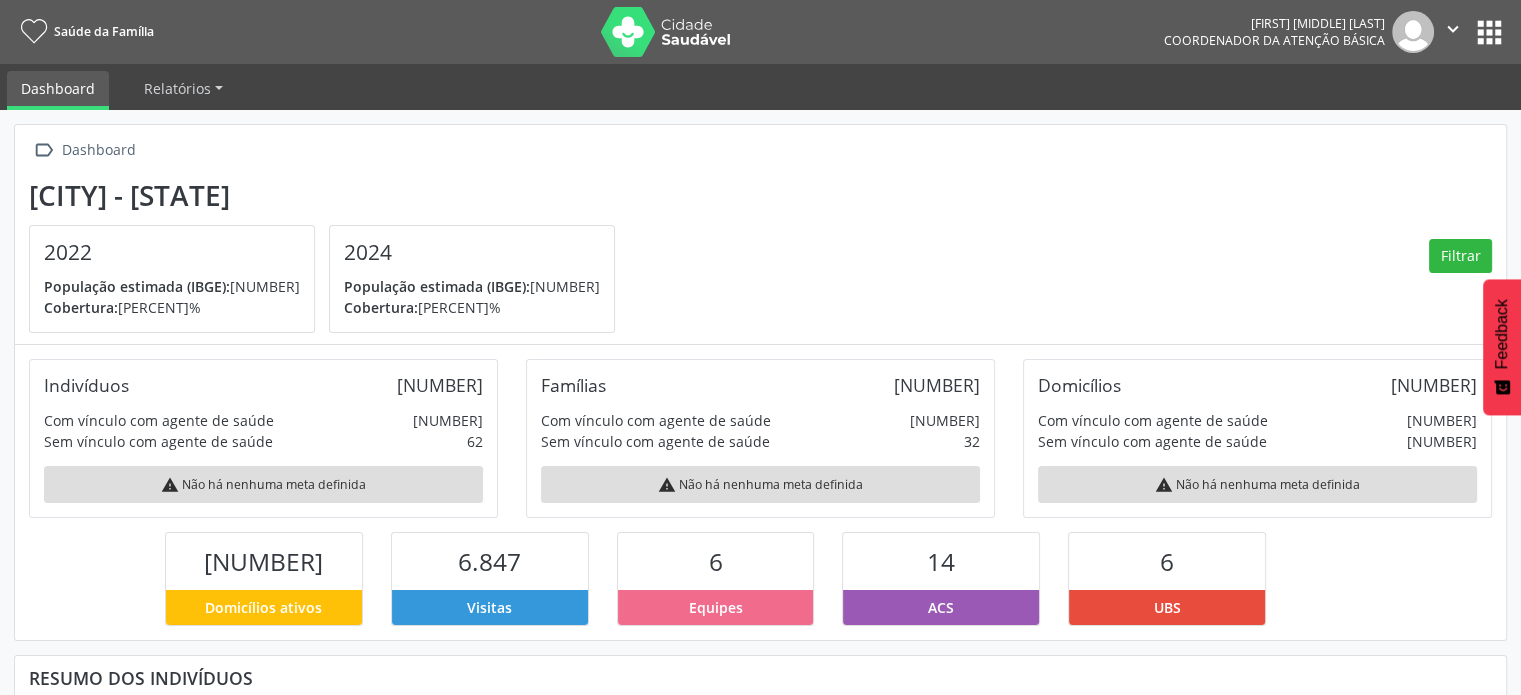 drag, startPoint x: 552, startPoint y: 300, endPoint x: 724, endPoint y: 301, distance: 172.00291 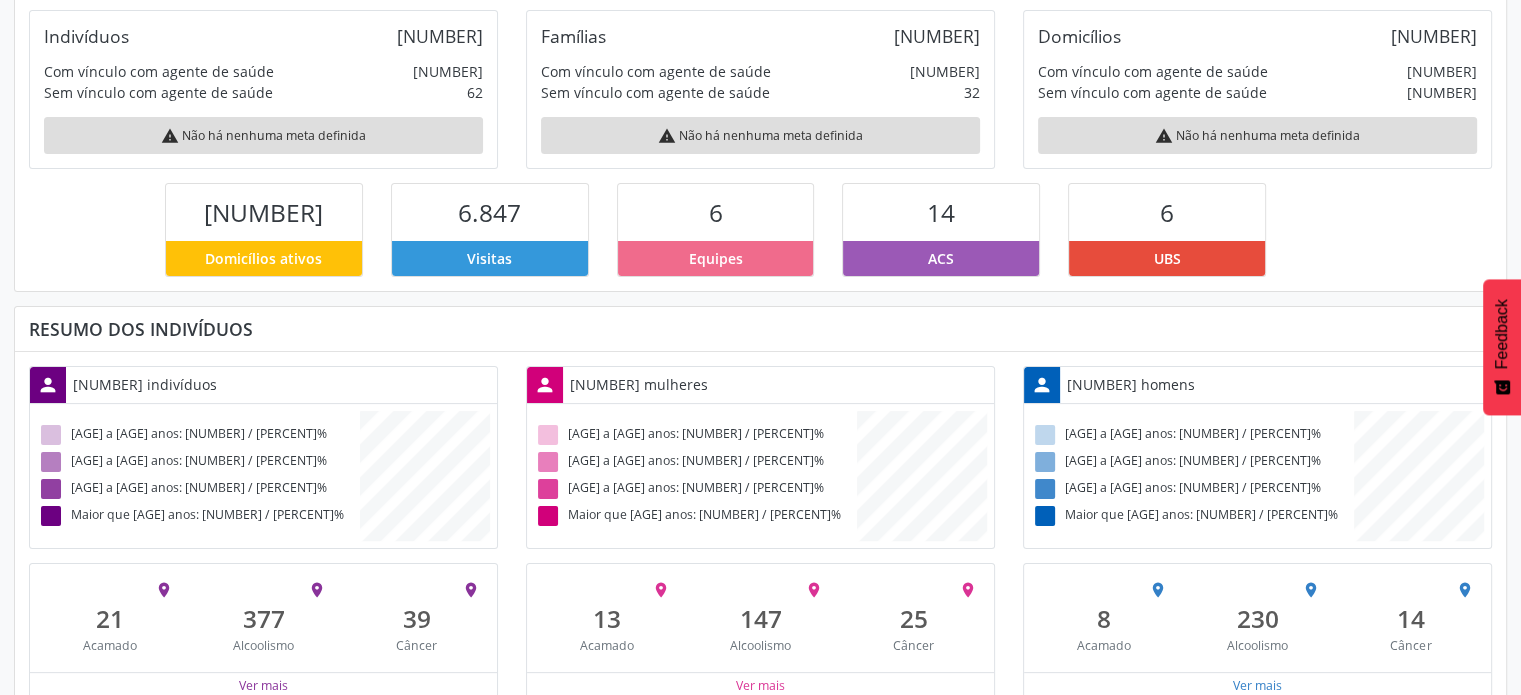 scroll, scrollTop: 376, scrollLeft: 0, axis: vertical 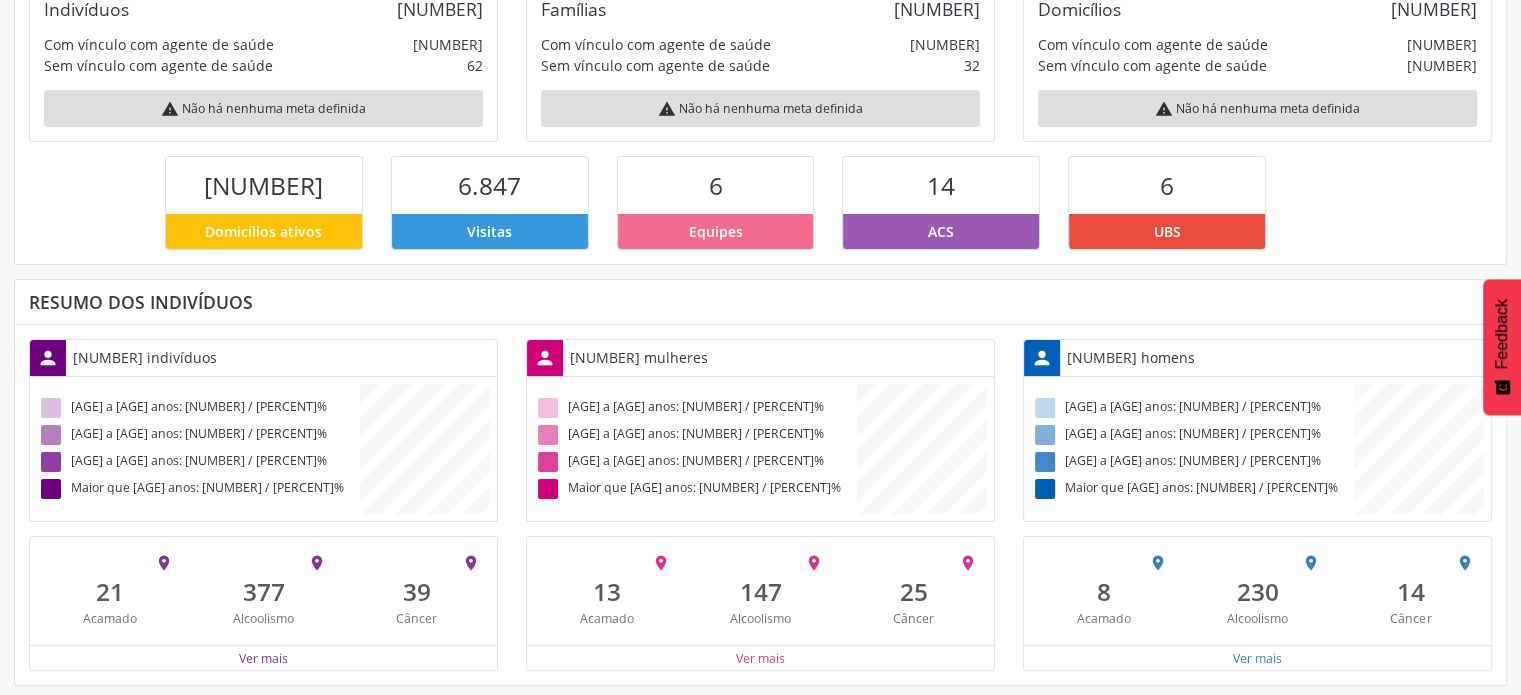 drag, startPoint x: 1022, startPoint y: 477, endPoint x: 1000, endPoint y: 487, distance: 24.166092 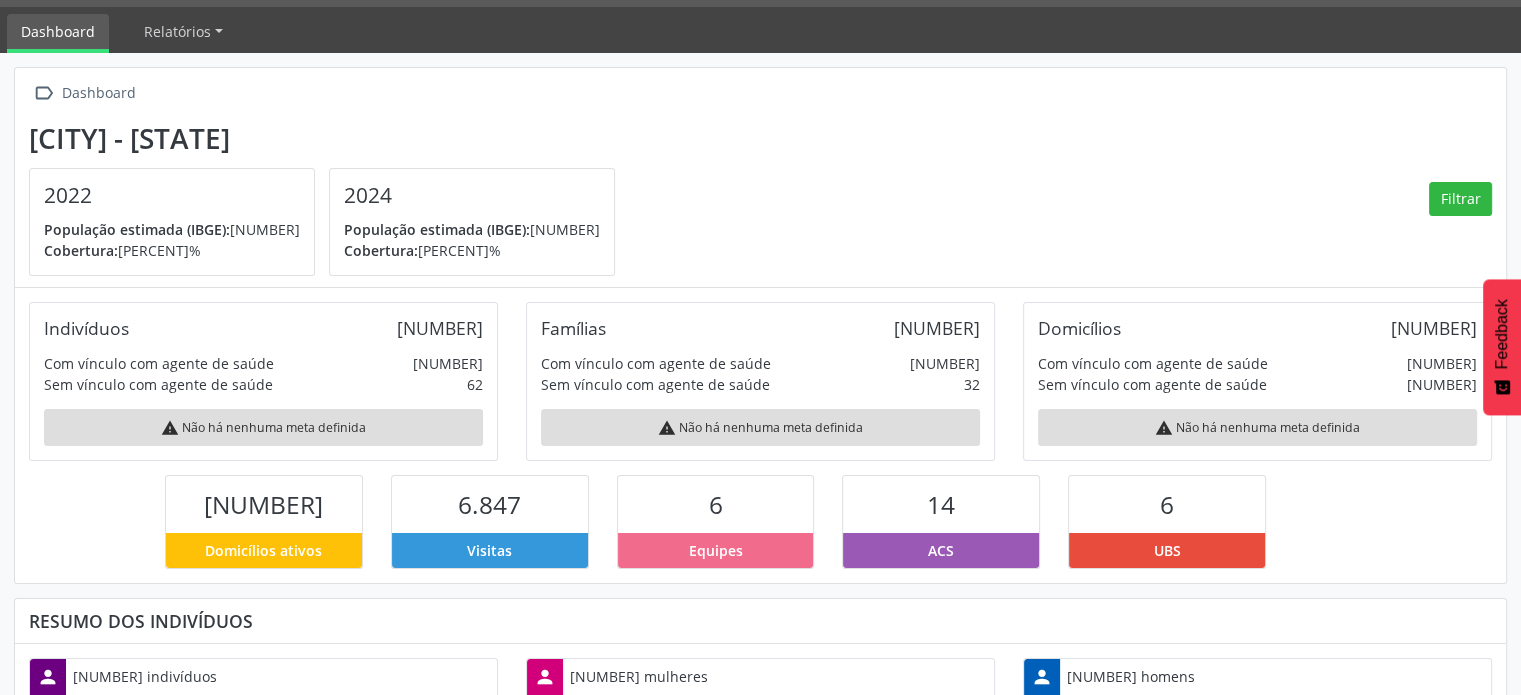 scroll, scrollTop: 0, scrollLeft: 0, axis: both 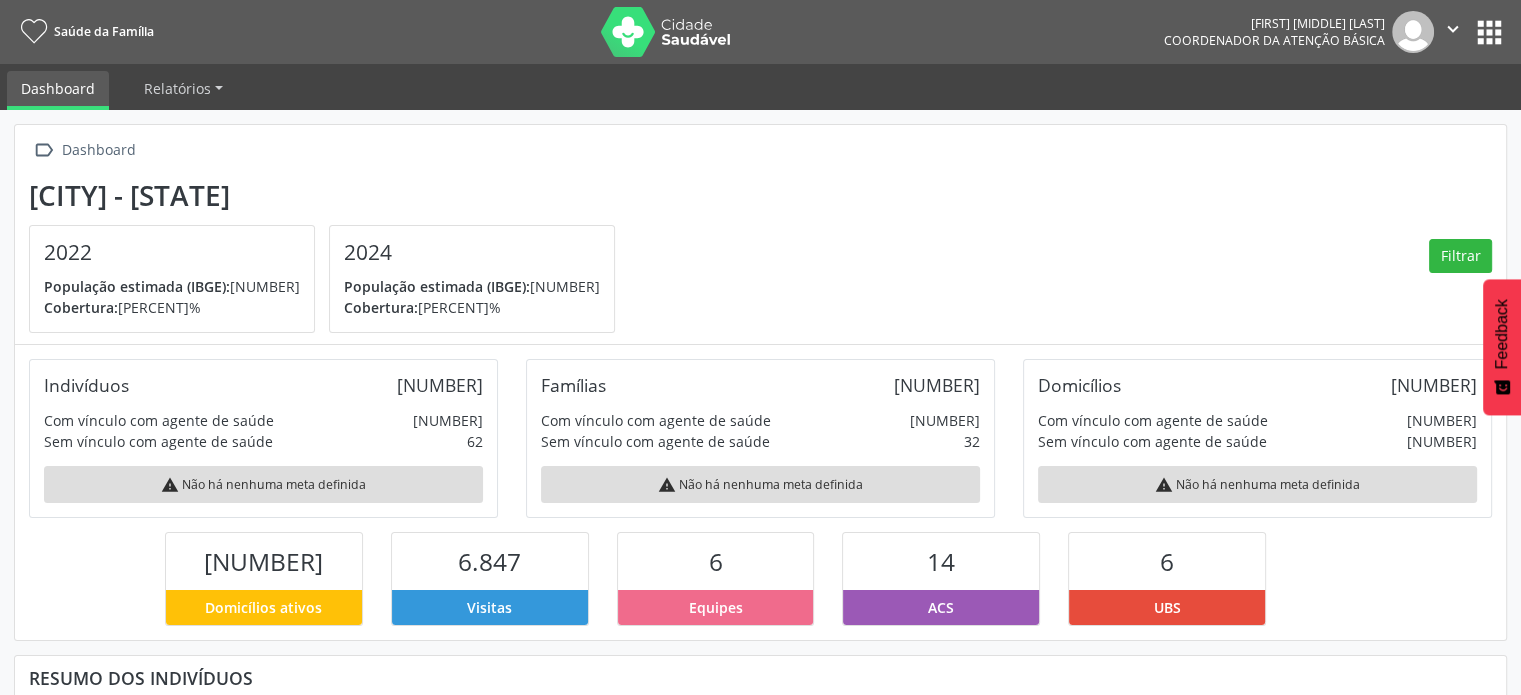click on "População estimada (IBGE):
[NUMBER]" at bounding box center (172, 286) 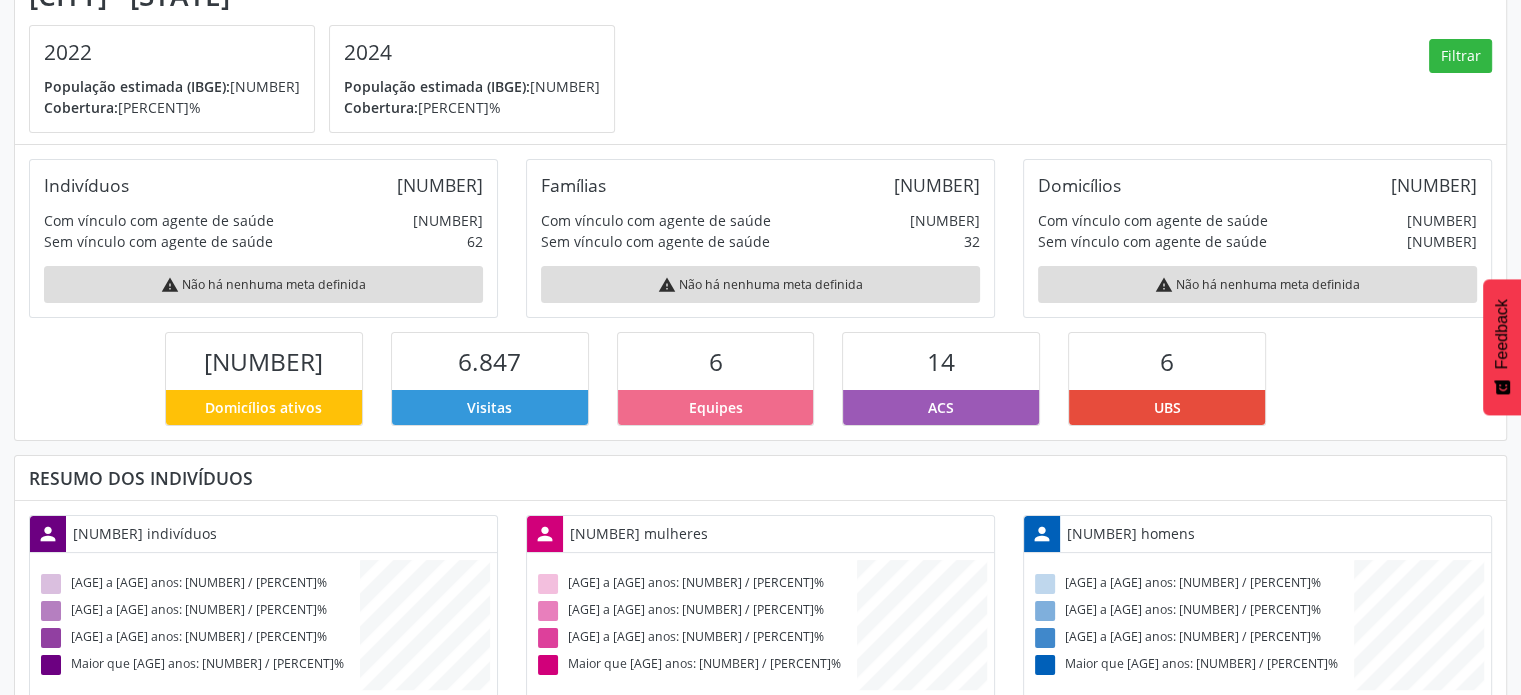 click on "Indivíduos
[NUMBER]
Com vínculo com agente de saúde
[NUMBER]
Sem vínculo com agente de saúde
[NUMBER]
warning
Não há nenhuma meta definida
Famílias
[NUMBER]
Com vínculo com agente de saúde
[NUMBER]
Sem vínculo com agente de saúde
[NUMBER]
warning
Não há nenhuma meta definida
Domicílios
[NUMBER]
Com vínculo com agente de saúde
[NUMBER]
Sem vínculo com agente de saúde
[NUMBER]
warning
Não há nenhuma meta definida
[NUMBER]
Domicílios ativos
[NUMBER]
Visitas
[NUMBER]
Equipes
[NUMBER]
ACS
[NUMBER]
UBS" at bounding box center [760, 293] 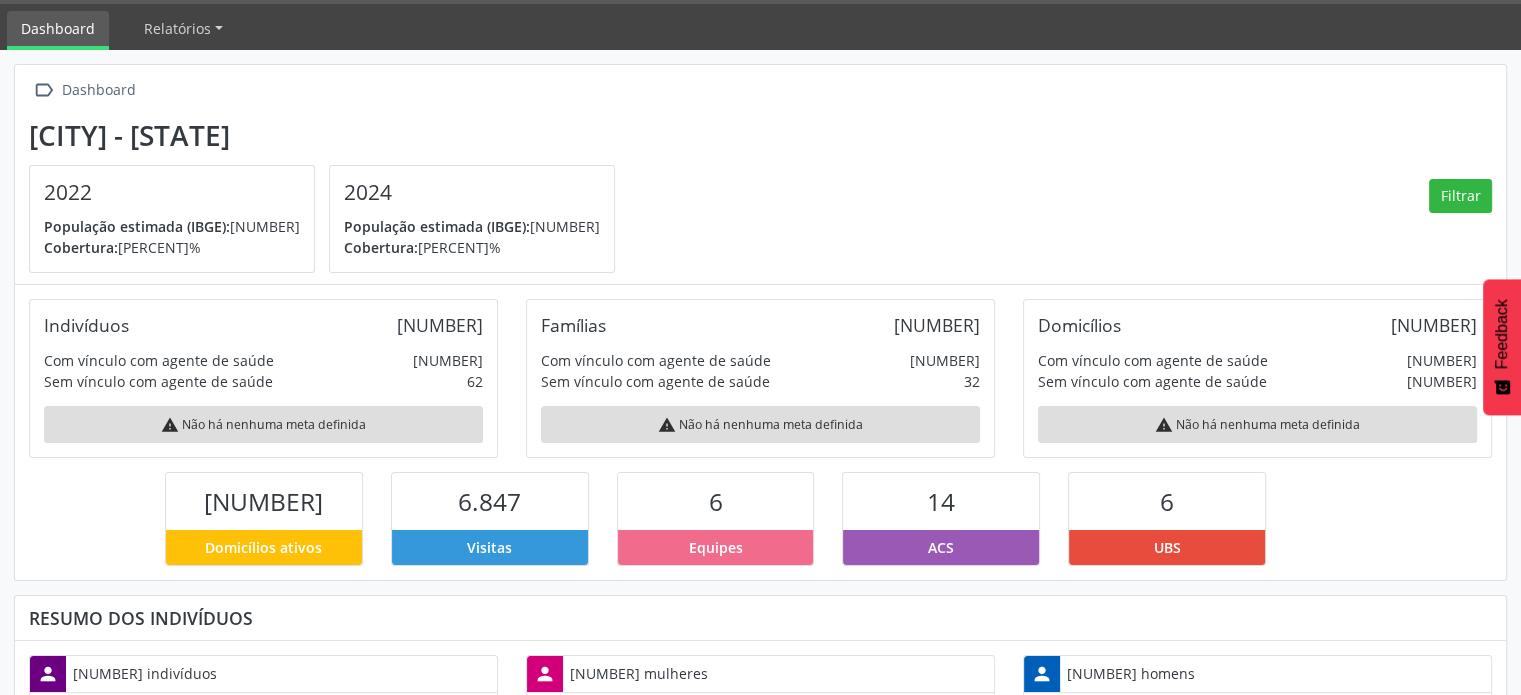 scroll, scrollTop: 0, scrollLeft: 0, axis: both 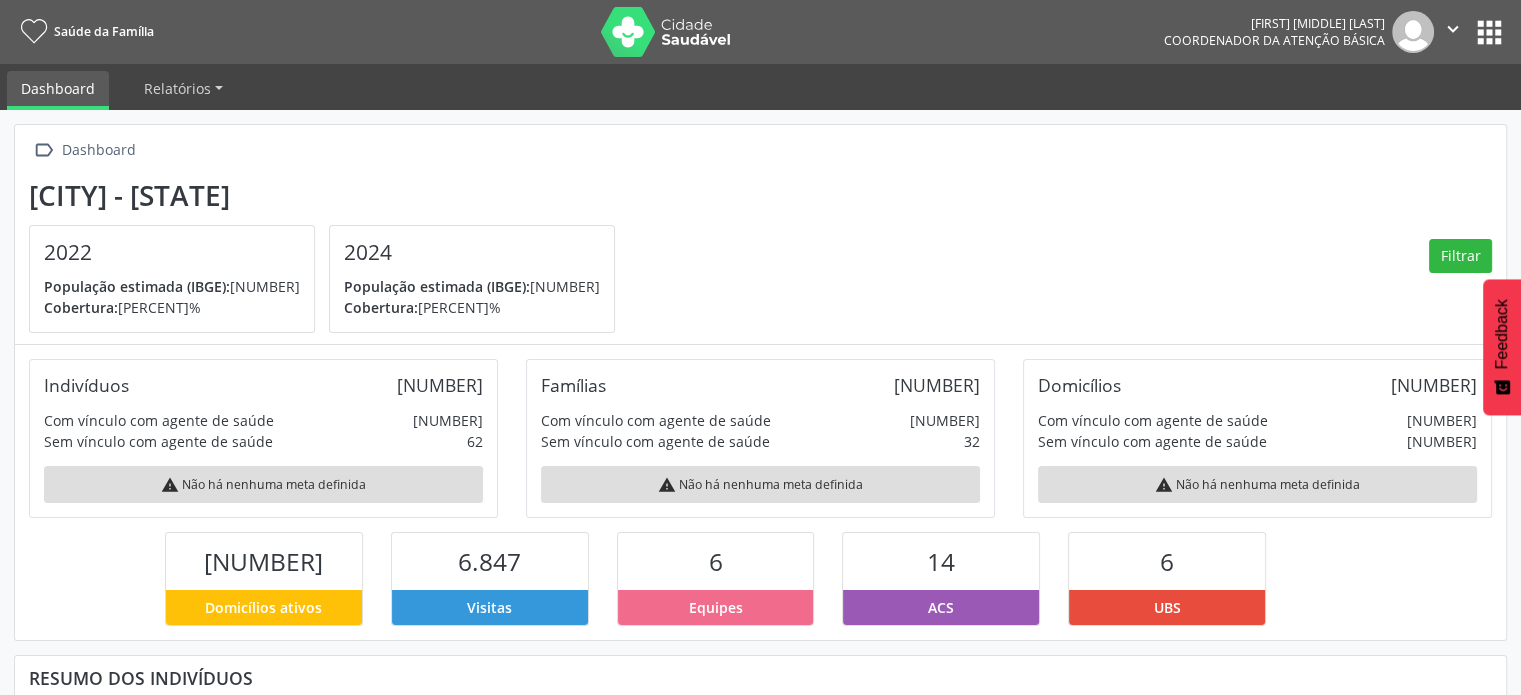 drag, startPoint x: 1185, startPoint y: 236, endPoint x: 1266, endPoint y: 232, distance: 81.09871 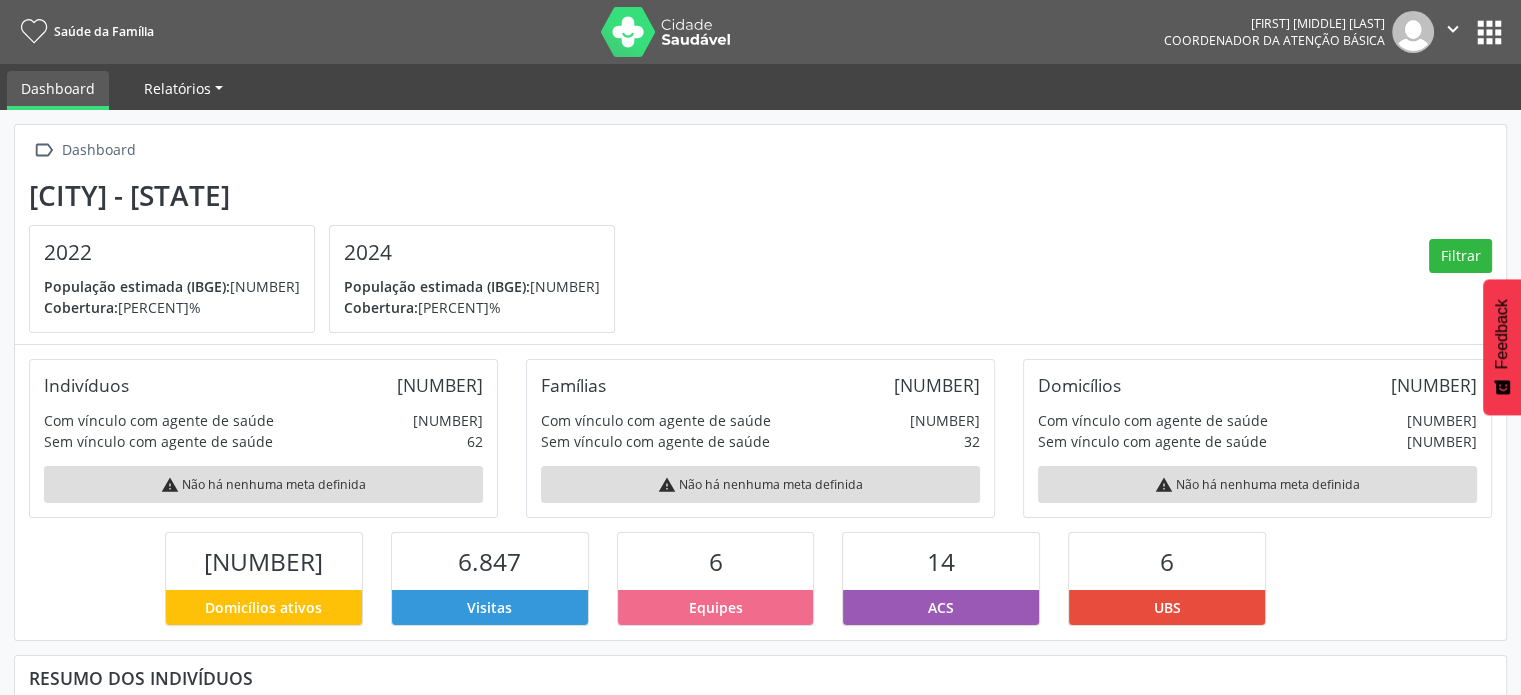 click on "Relatórios" at bounding box center (177, 88) 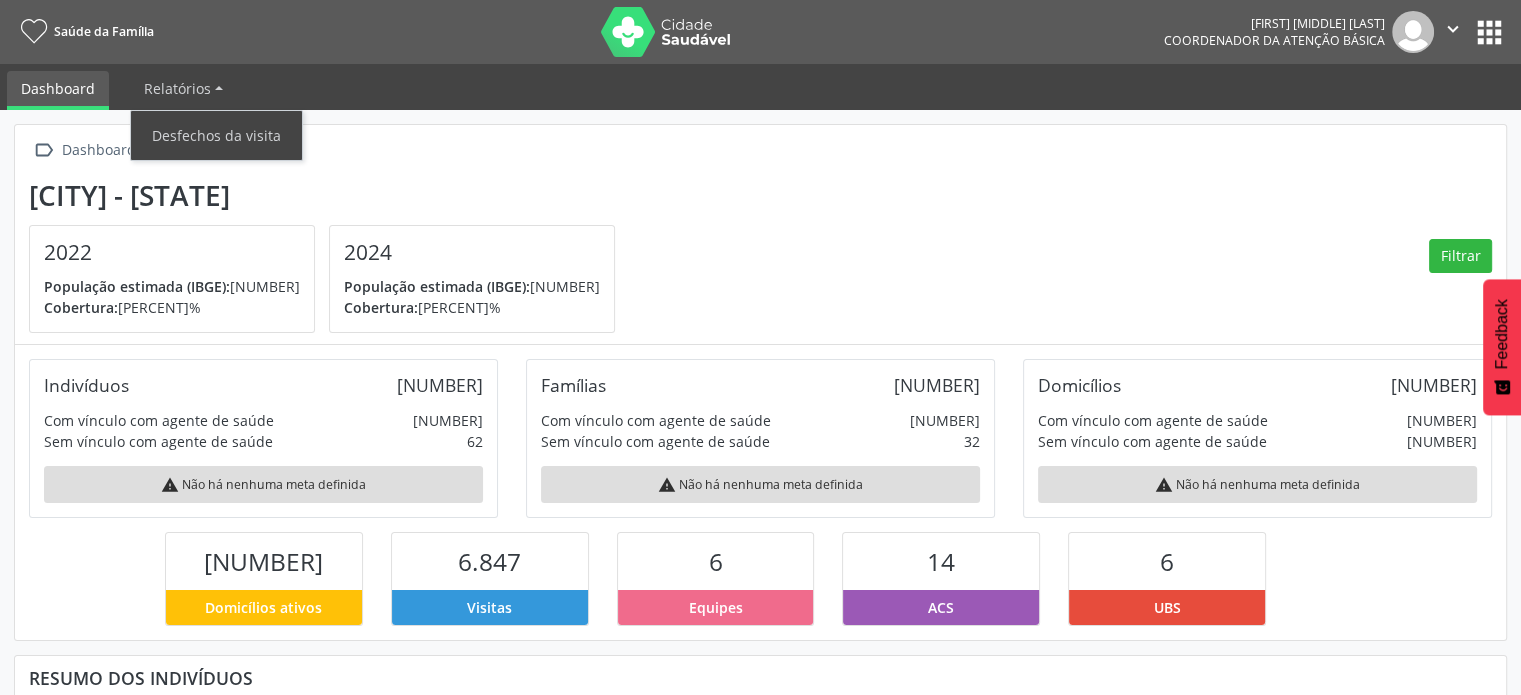 click on "Dashboard" at bounding box center (58, 90) 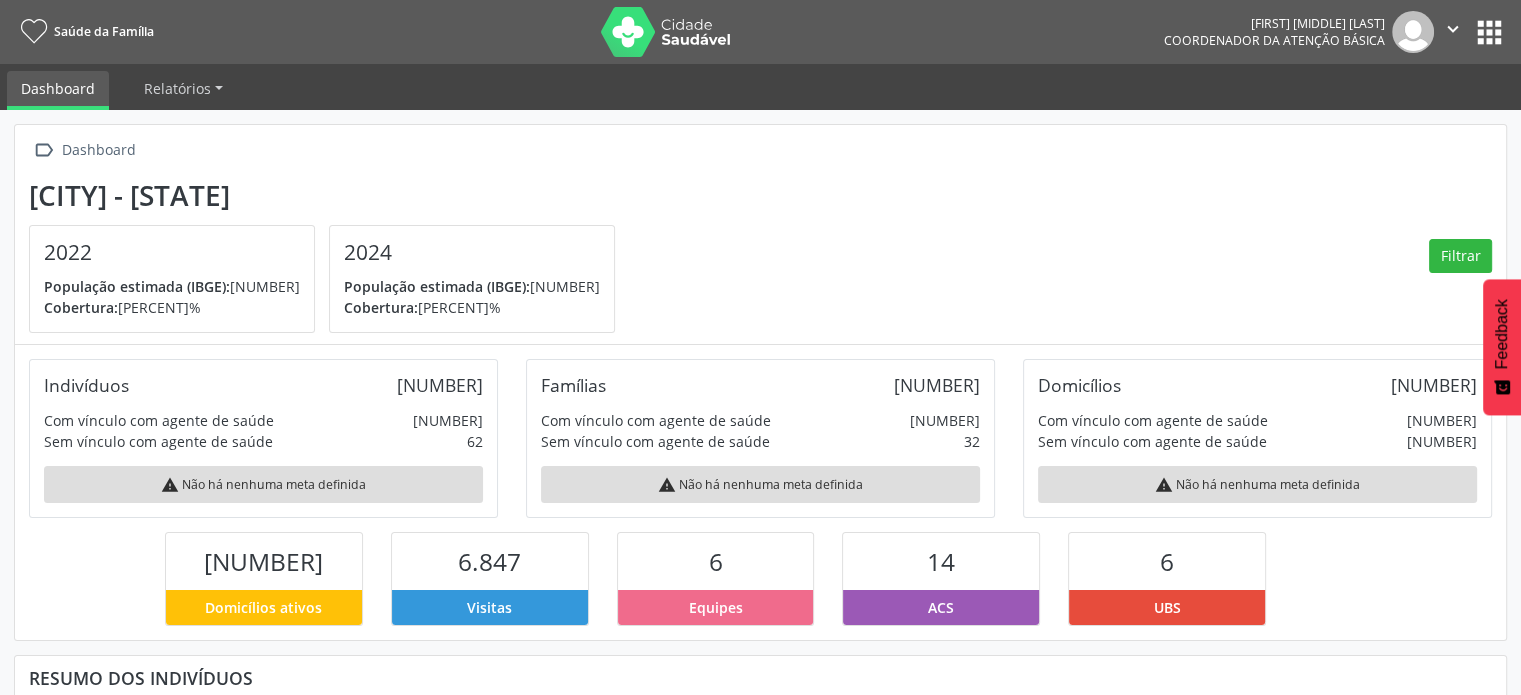 click on "apps" at bounding box center (1489, 32) 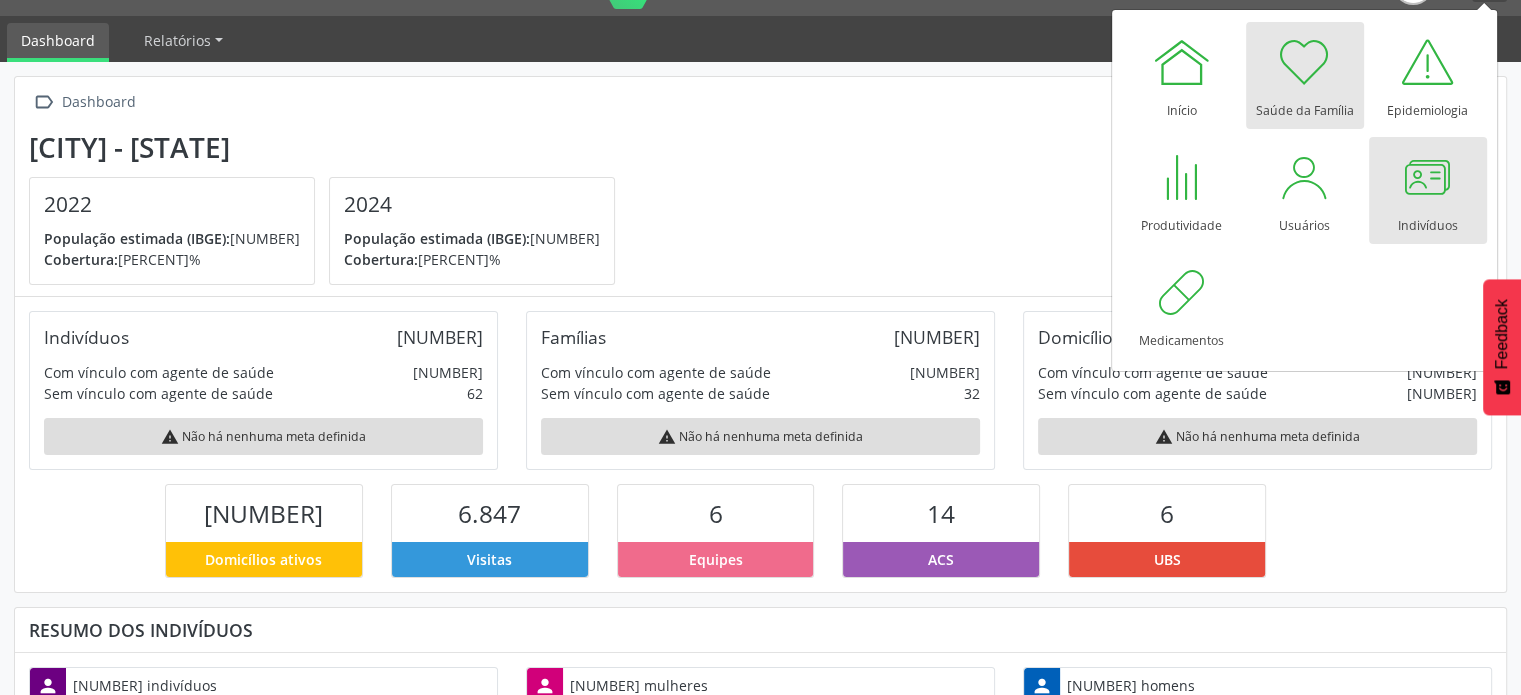 scroll, scrollTop: 0, scrollLeft: 0, axis: both 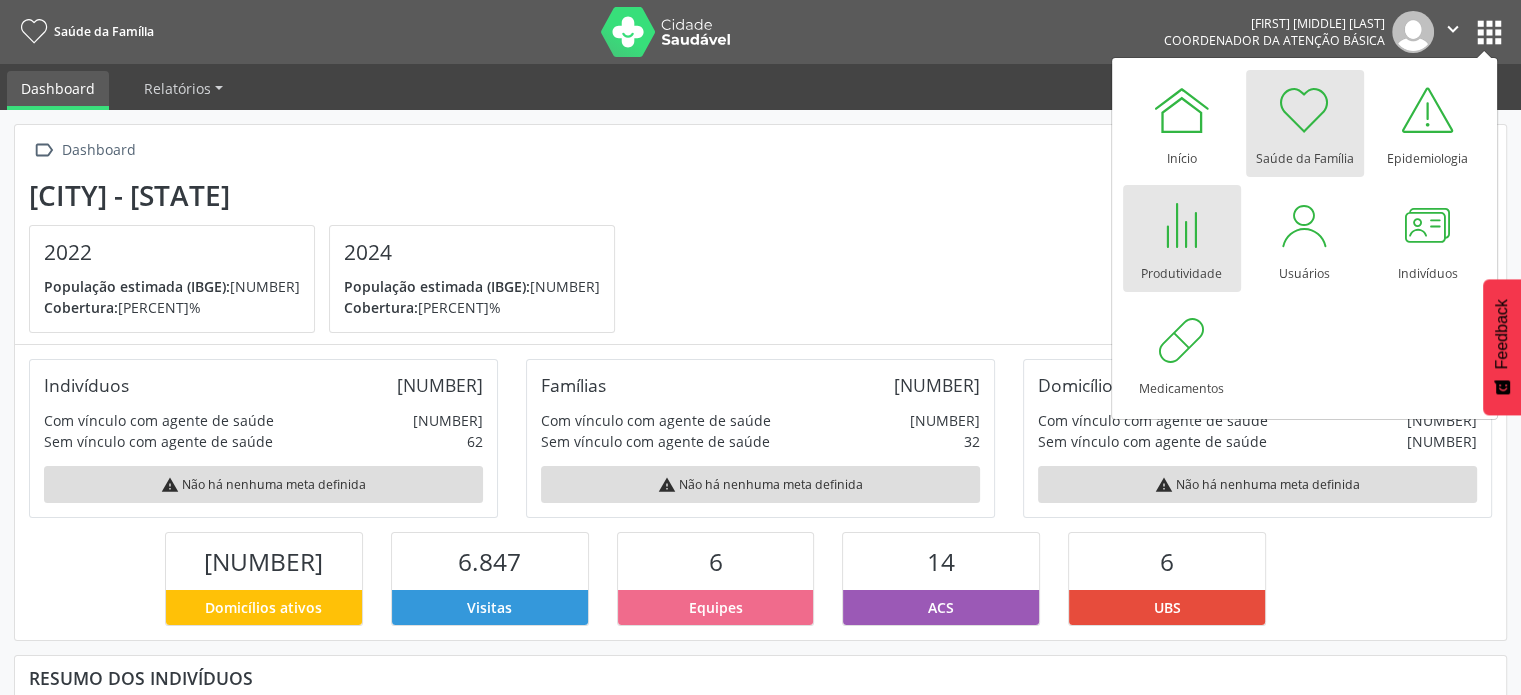 click at bounding box center (1182, 225) 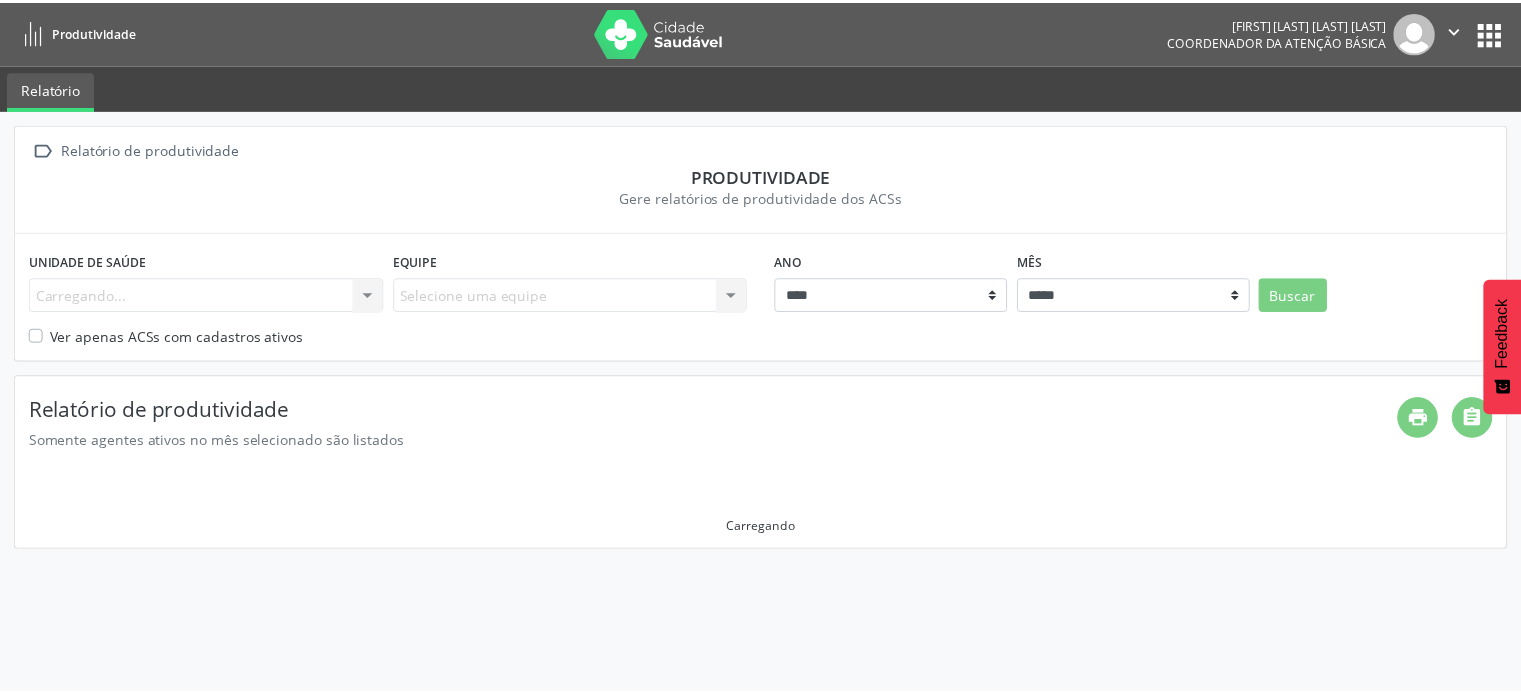 scroll, scrollTop: 0, scrollLeft: 0, axis: both 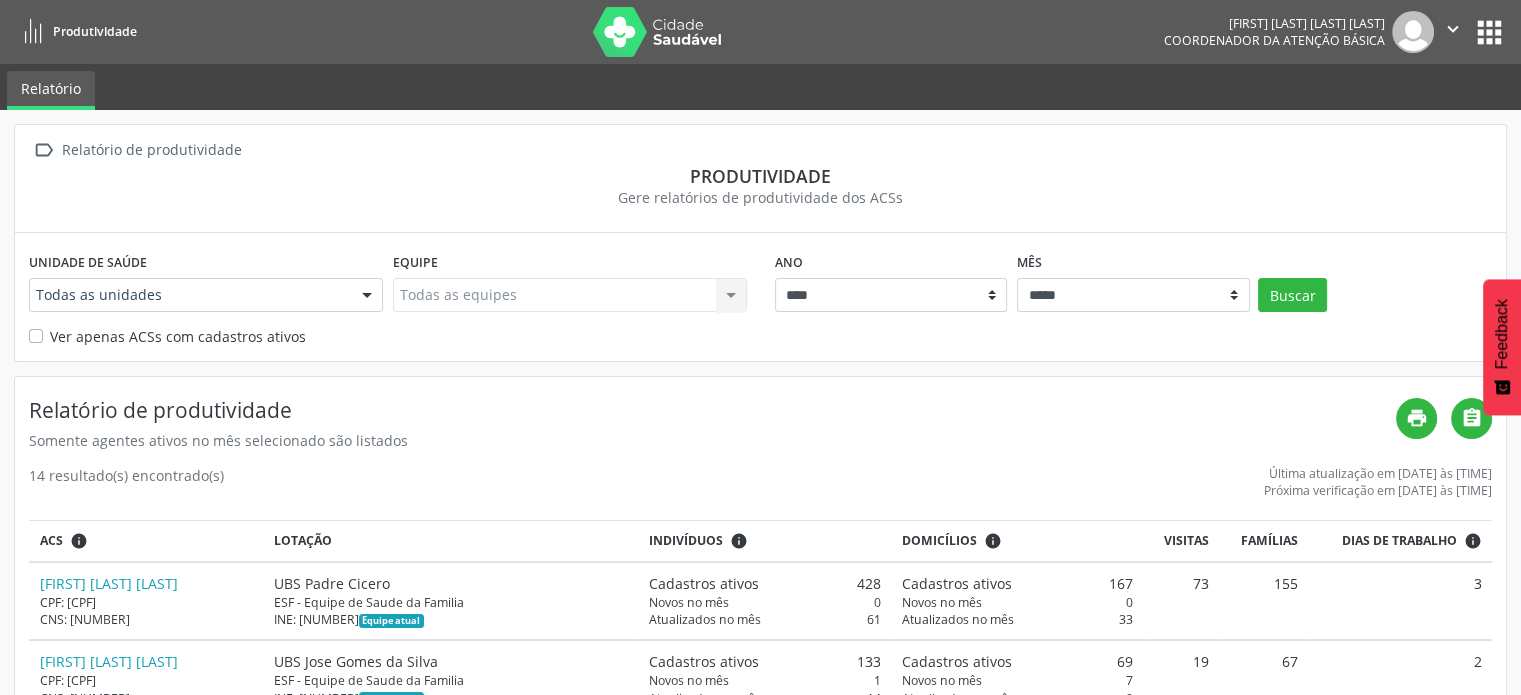 click on "Gere relatórios de produtividade dos ACSs" at bounding box center (760, 197) 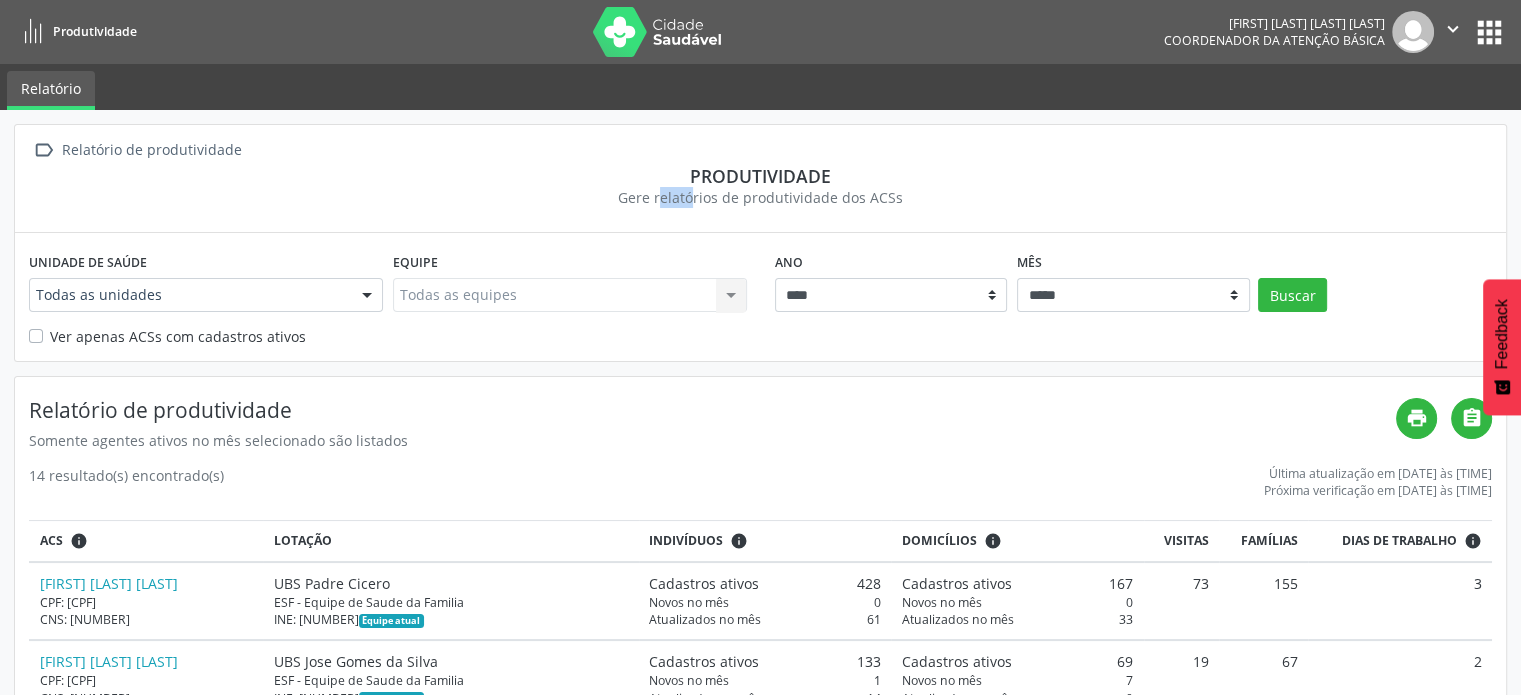 click on "Gere relatórios de produtividade dos ACSs" at bounding box center (760, 197) 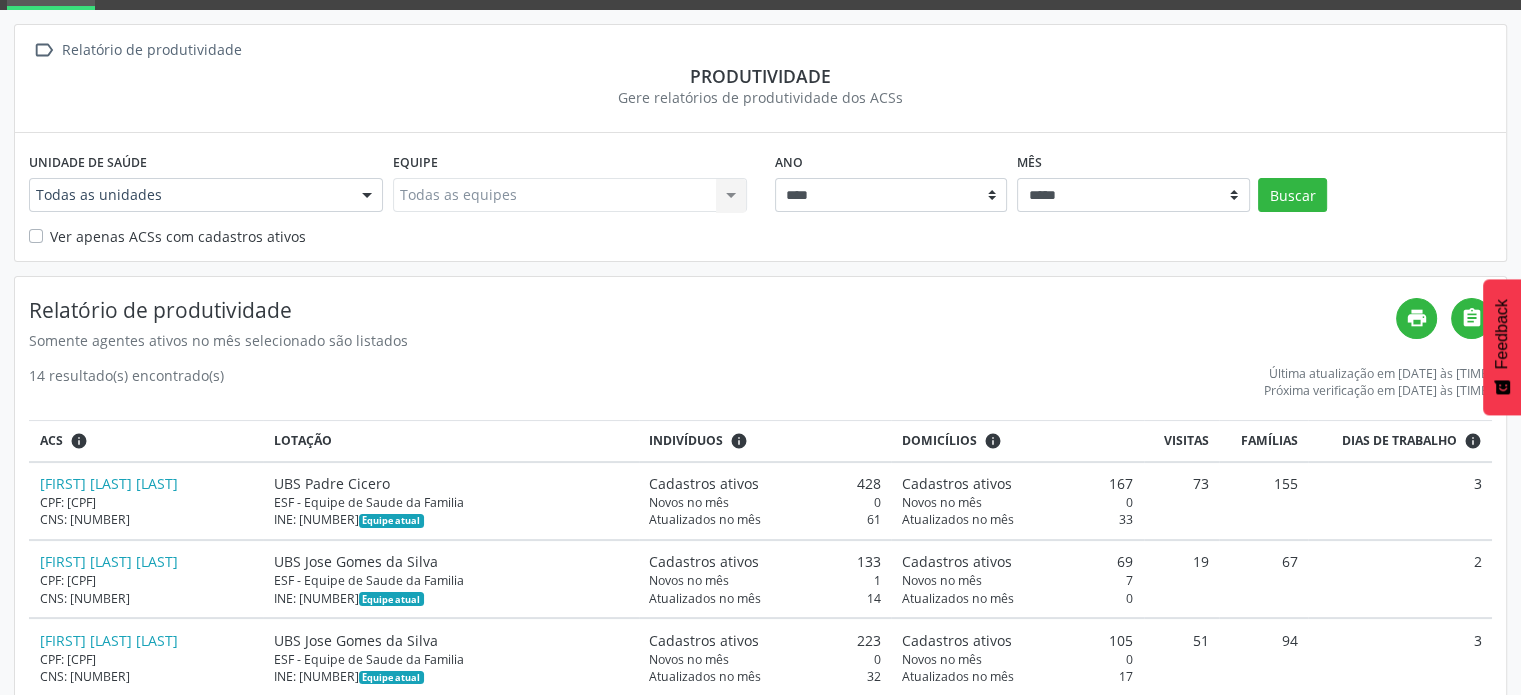 click on "Somente agentes ativos no mês selecionado são listados" at bounding box center (712, 340) 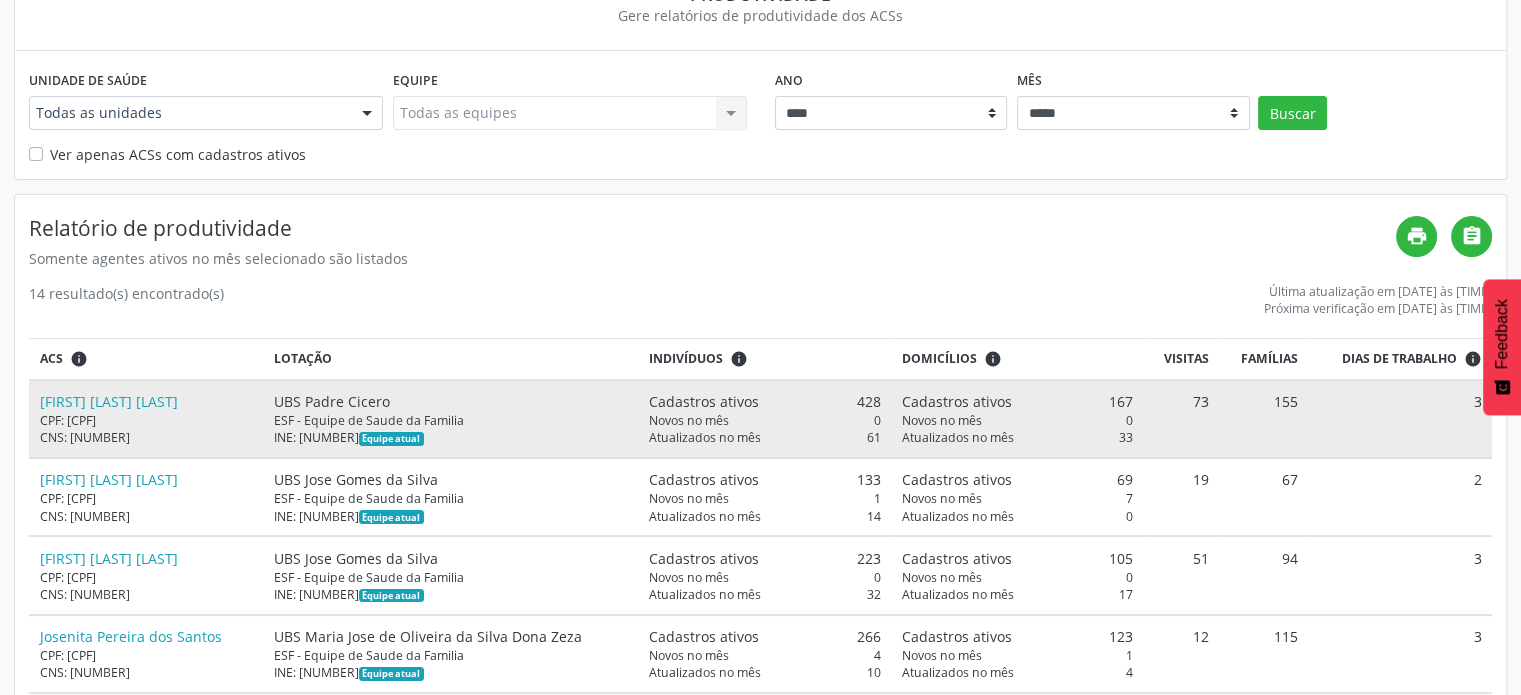 scroll, scrollTop: 300, scrollLeft: 0, axis: vertical 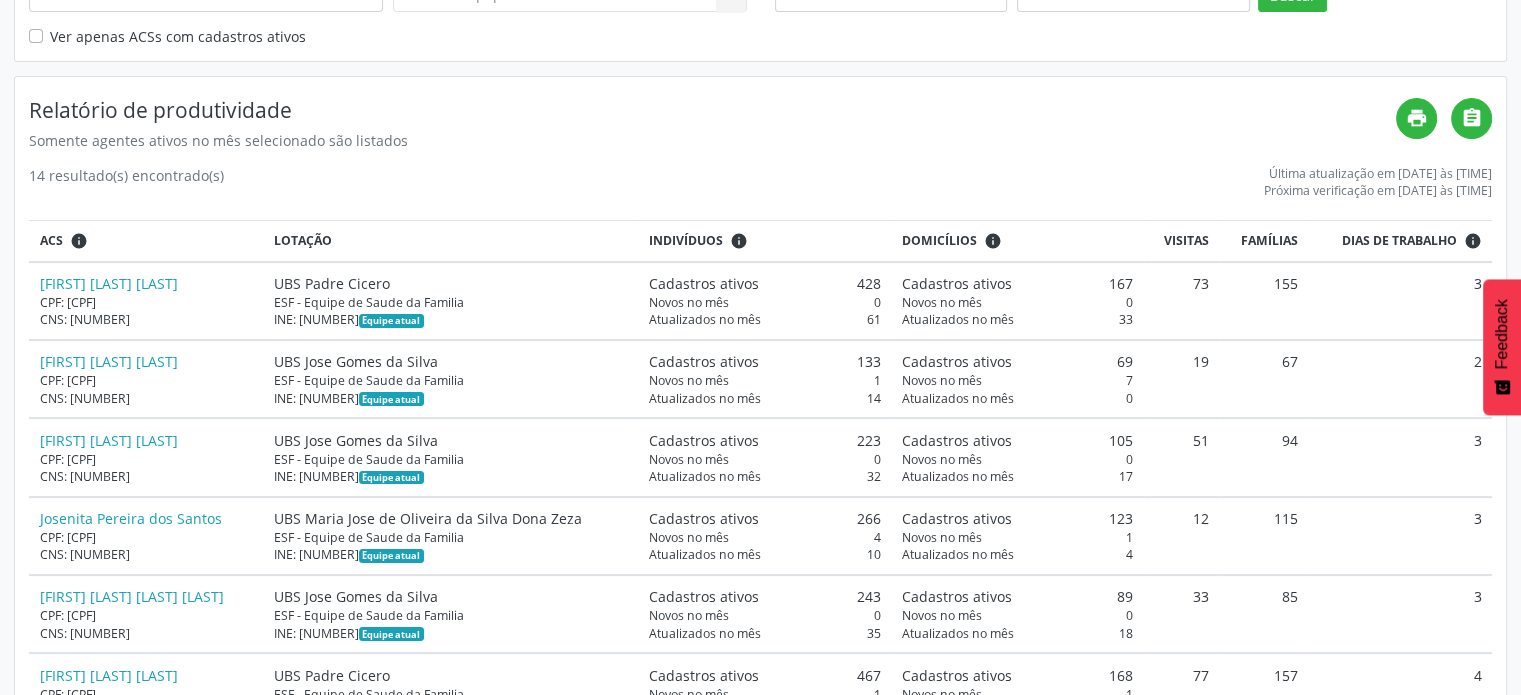 click on "Somente agentes ativos no mês selecionado são listados" at bounding box center (712, 140) 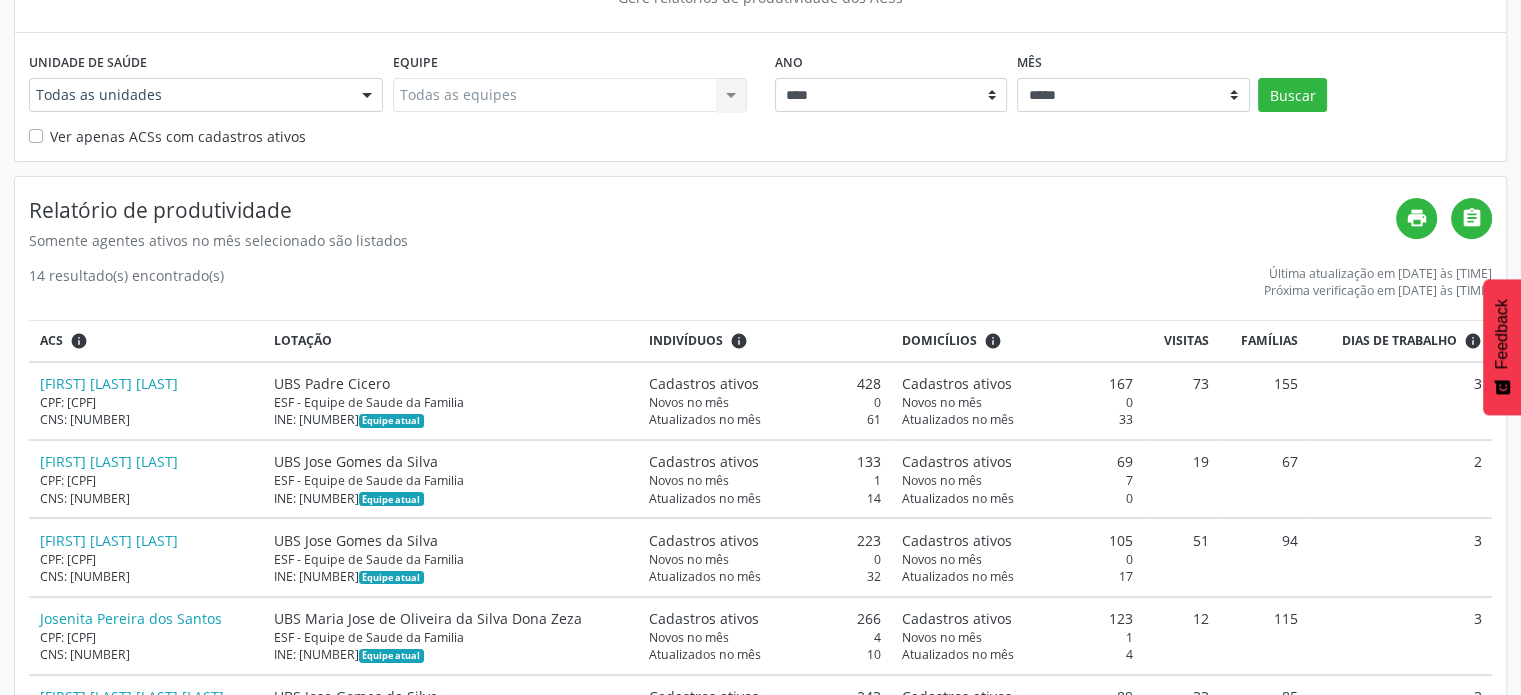 drag, startPoint x: 637, startPoint y: 170, endPoint x: 784, endPoint y: 160, distance: 147.33974 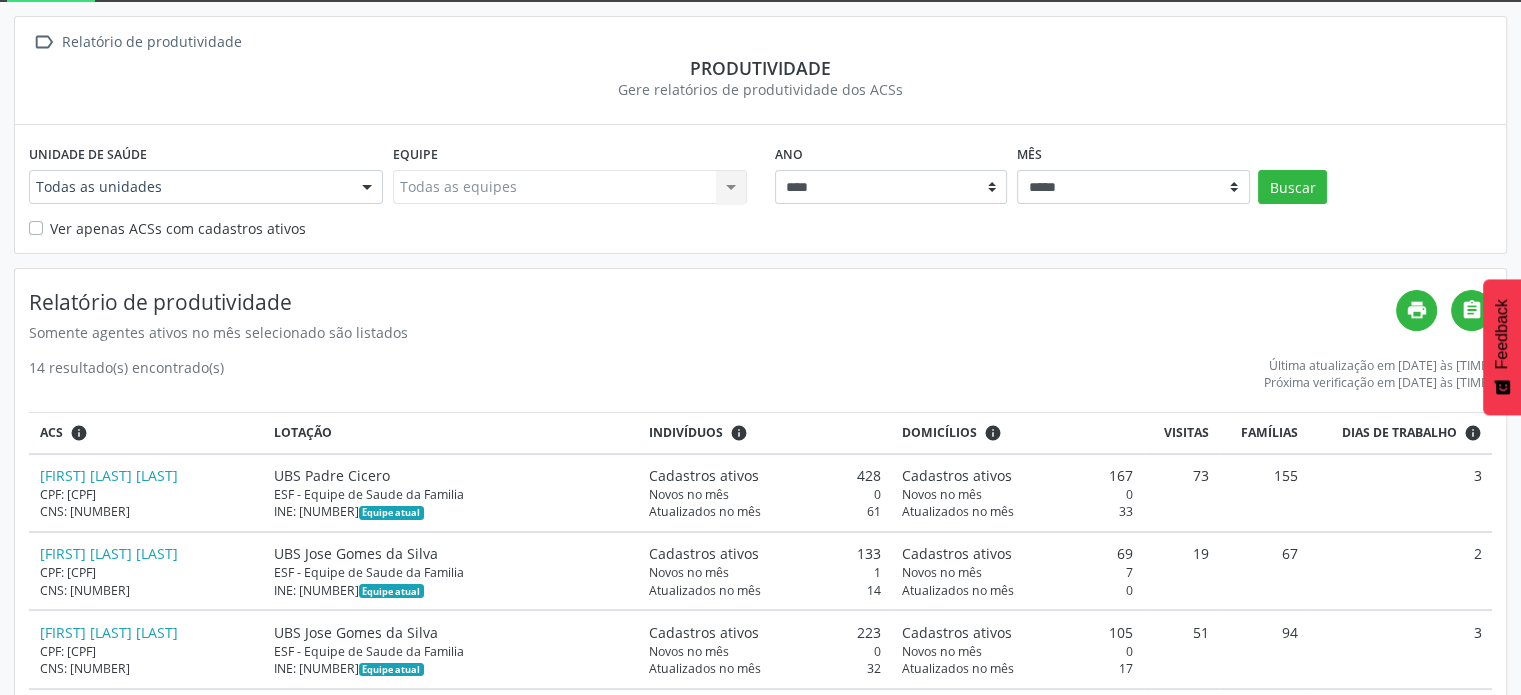 scroll, scrollTop: 0, scrollLeft: 0, axis: both 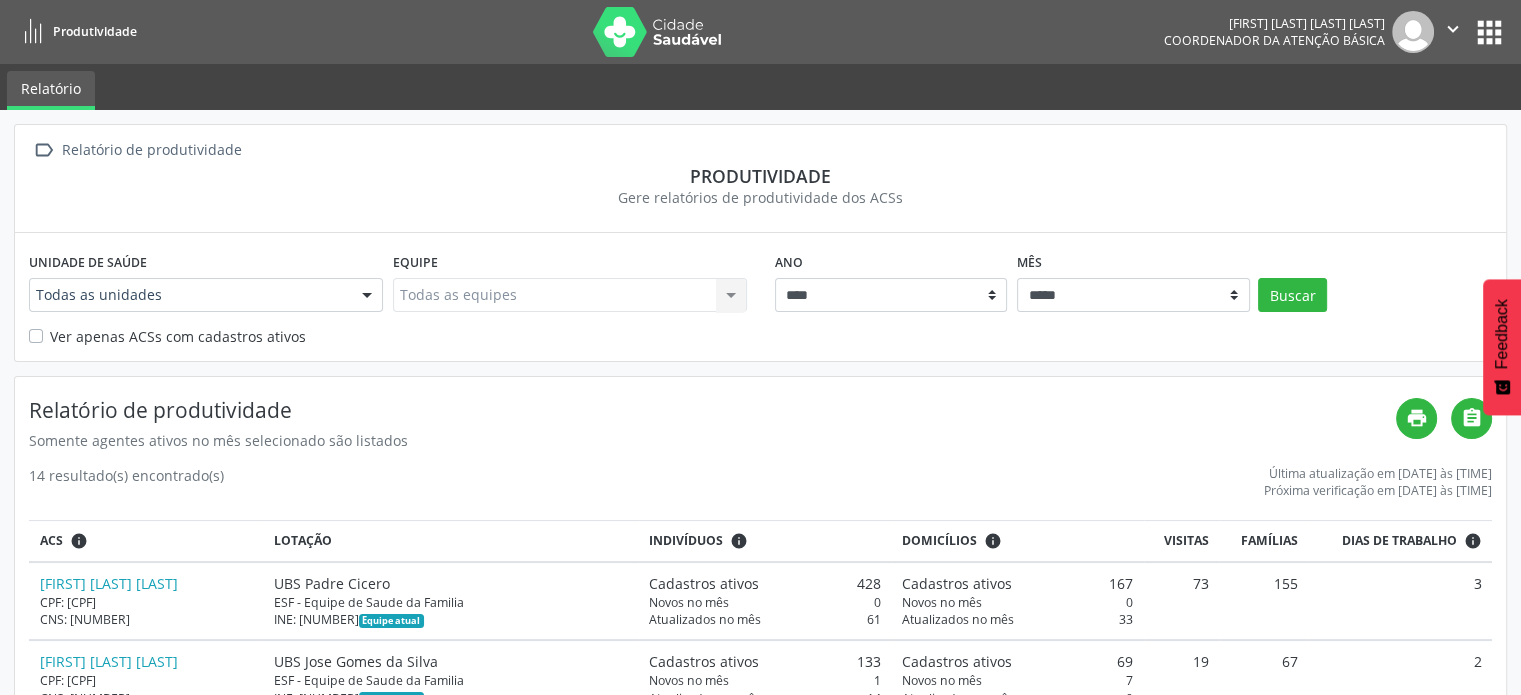 click on "Gere relatórios de produtividade dos ACSs" at bounding box center (760, 197) 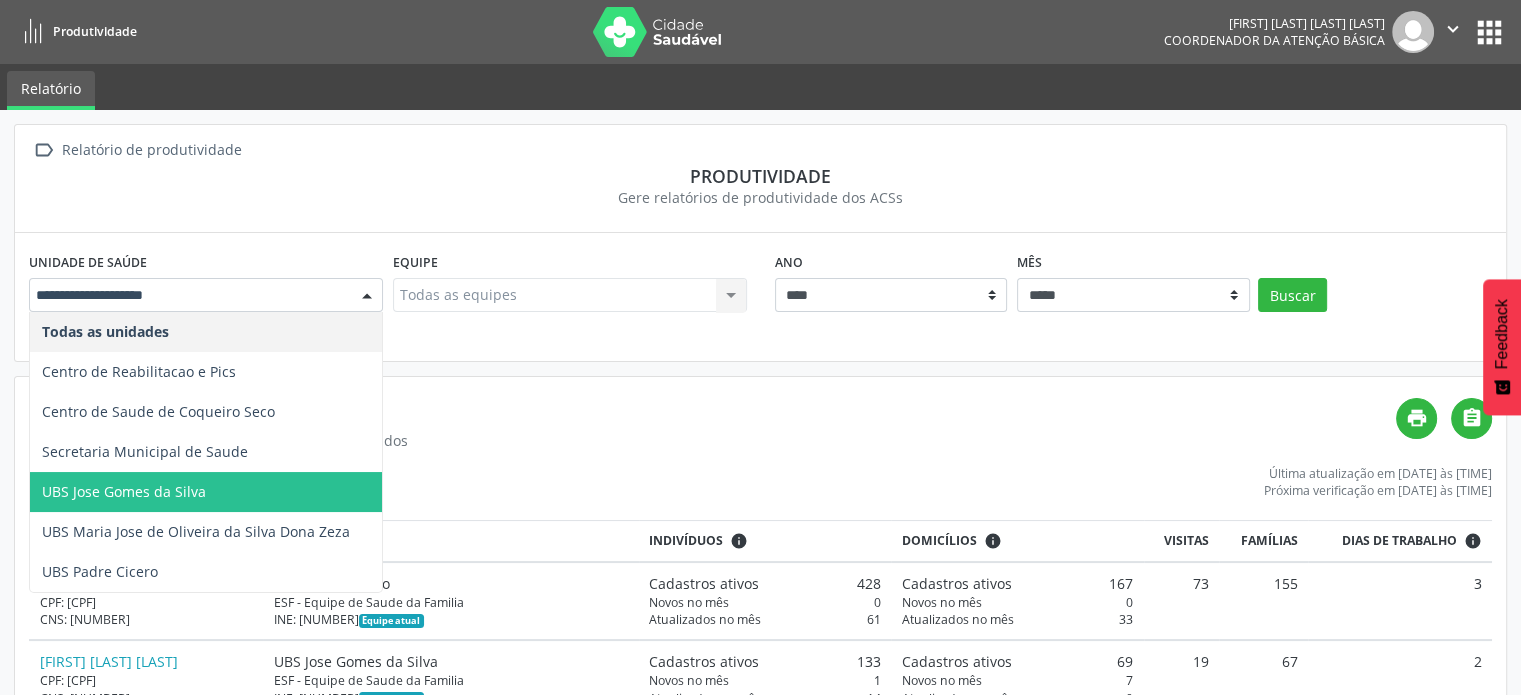 click on "UBS Jose Gomes da Silva" at bounding box center (206, 492) 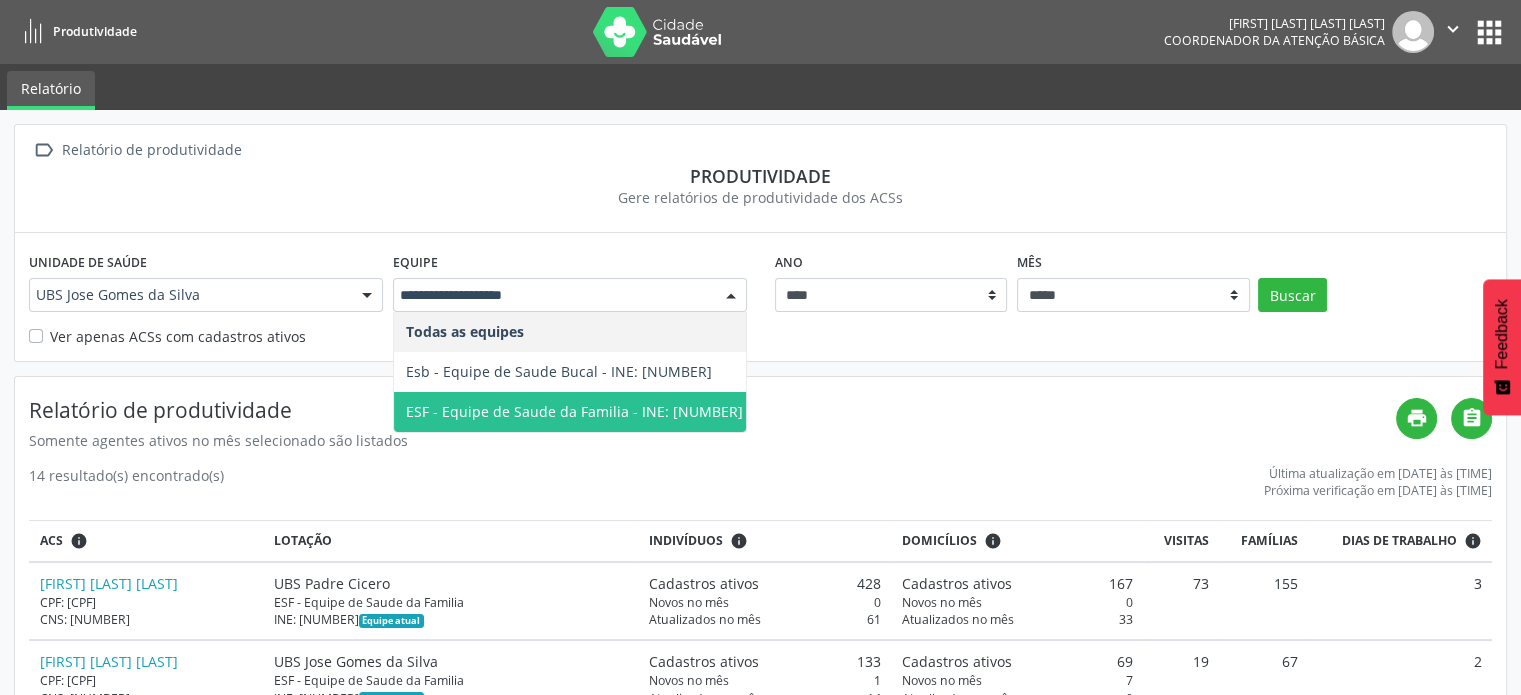drag, startPoint x: 598, startPoint y: 412, endPoint x: 717, endPoint y: 373, distance: 125.22779 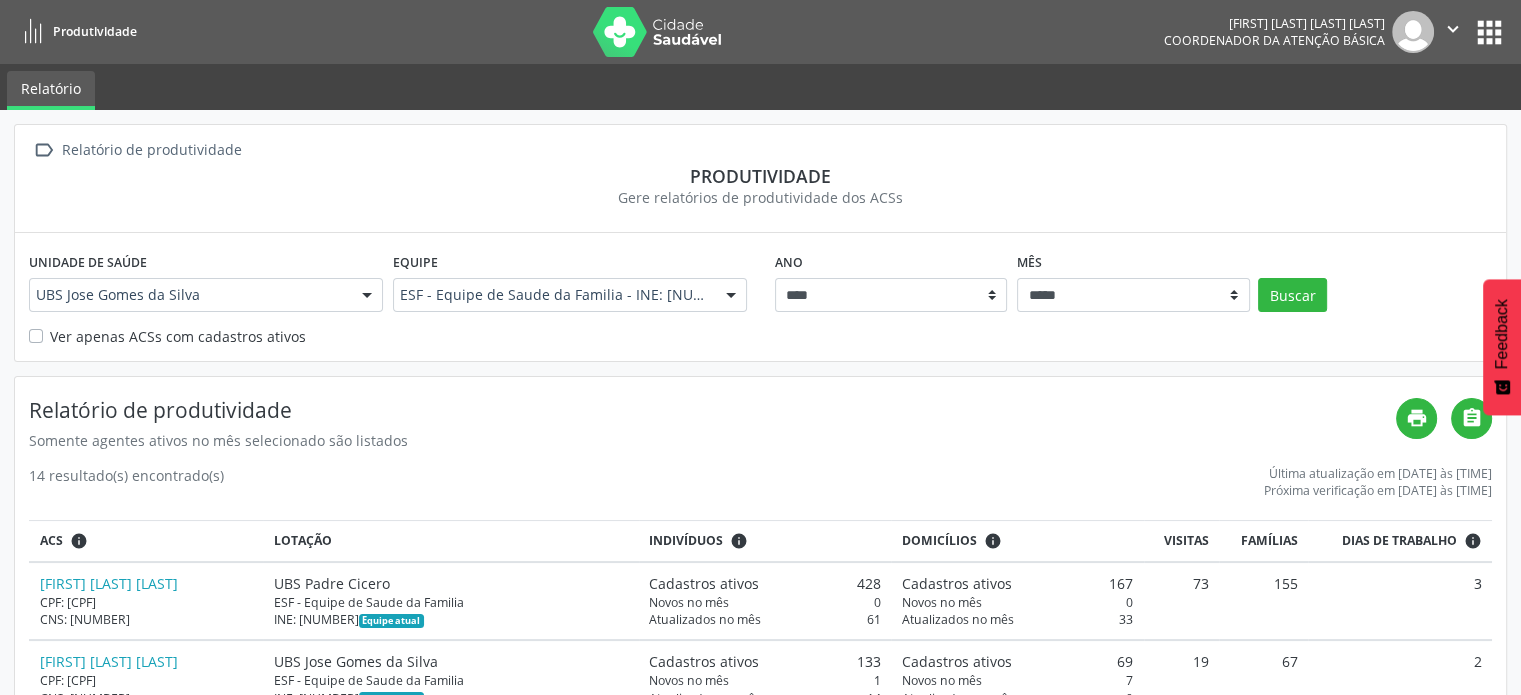 click on "Ver apenas ACSs com cadastros ativos" at bounding box center [760, 336] 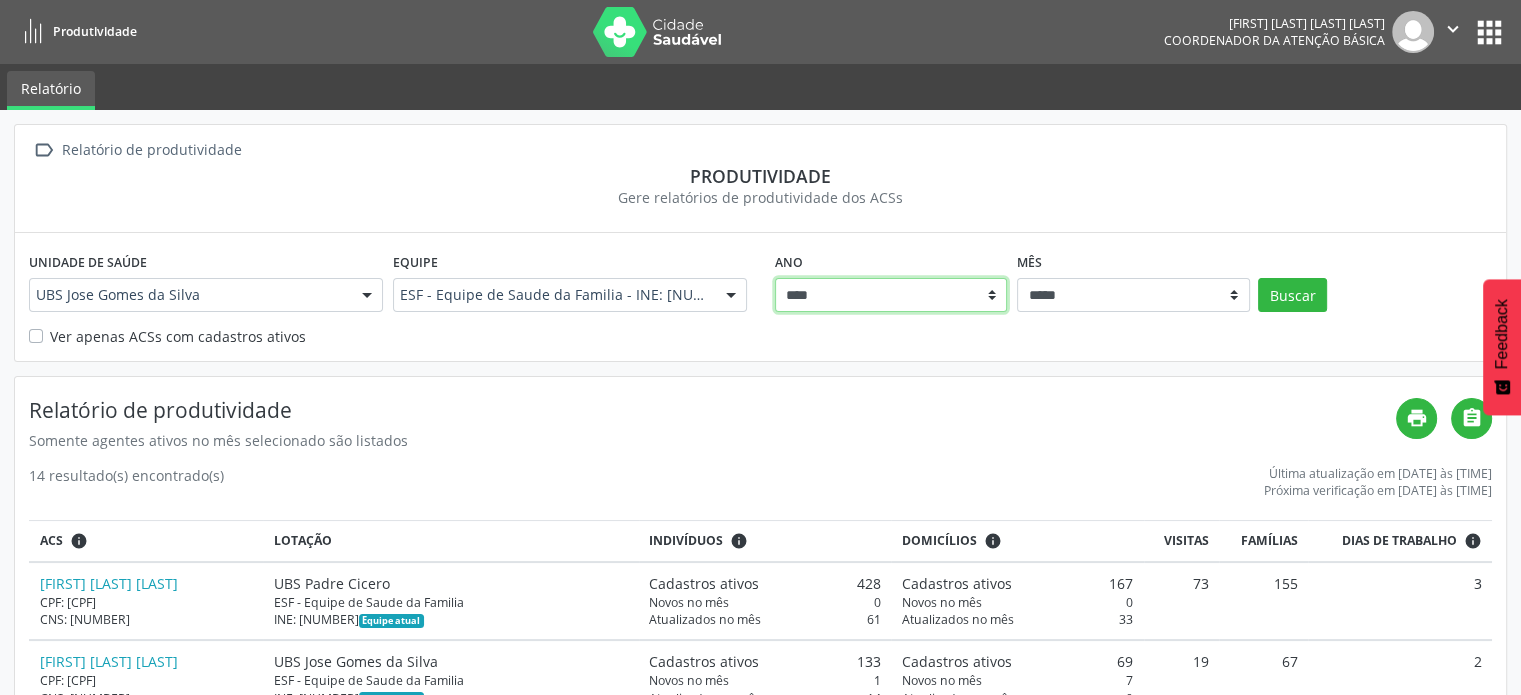click on "**** ****" at bounding box center [891, 295] 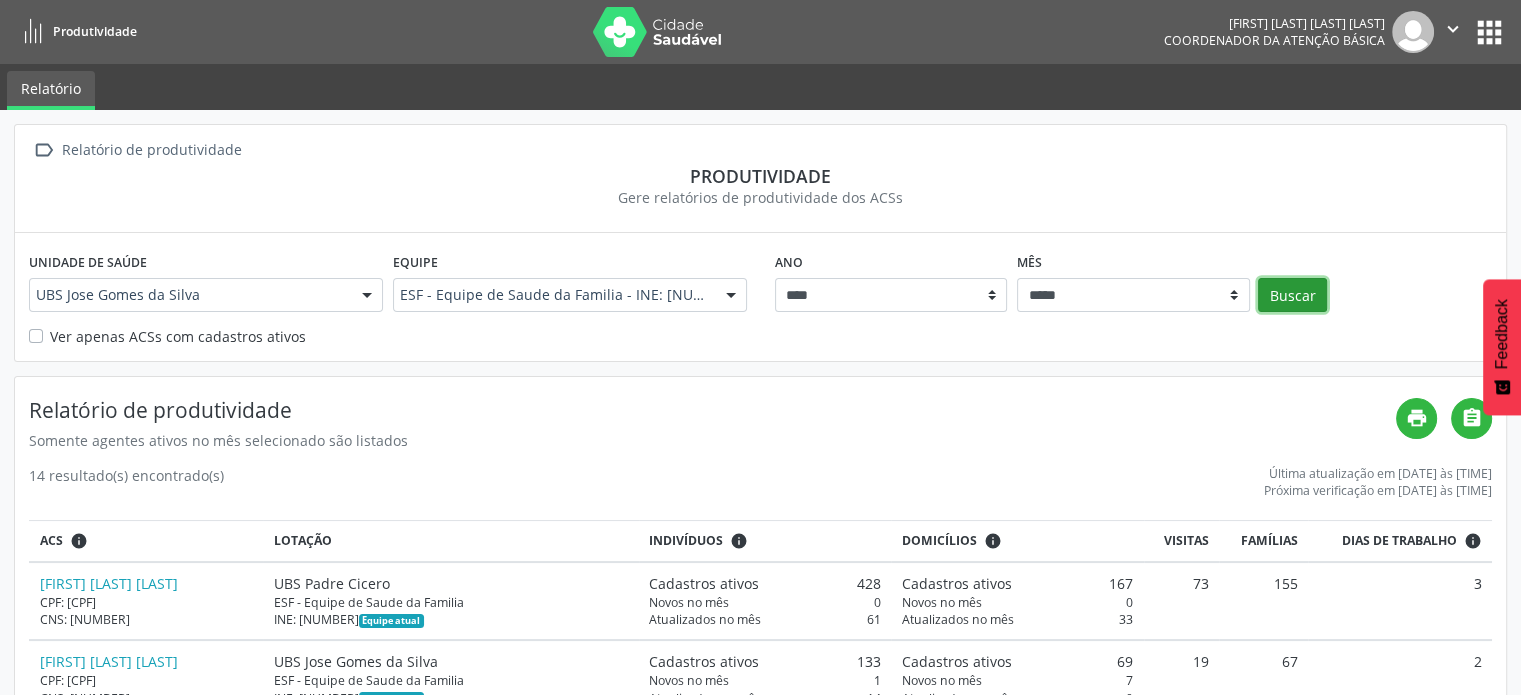 click on "Buscar" at bounding box center (1292, 295) 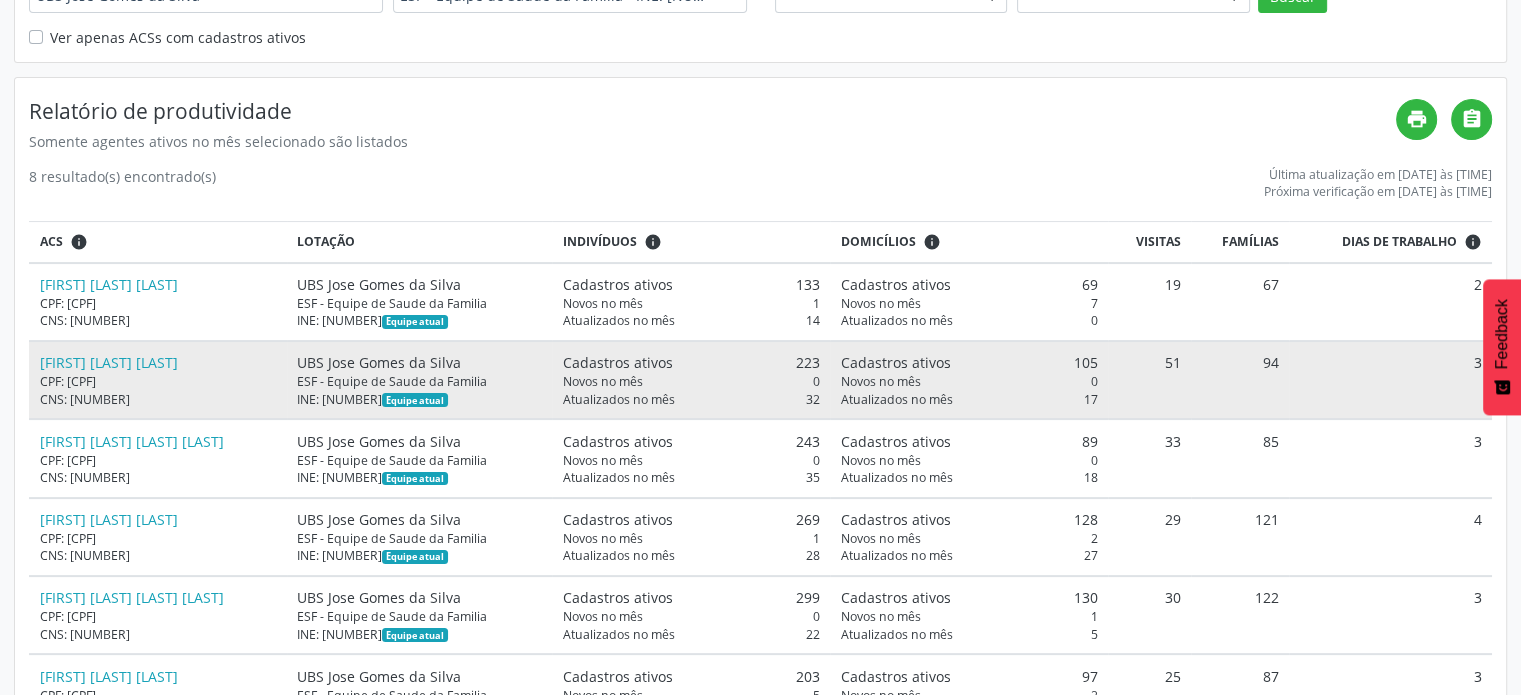 scroll, scrollTop: 300, scrollLeft: 0, axis: vertical 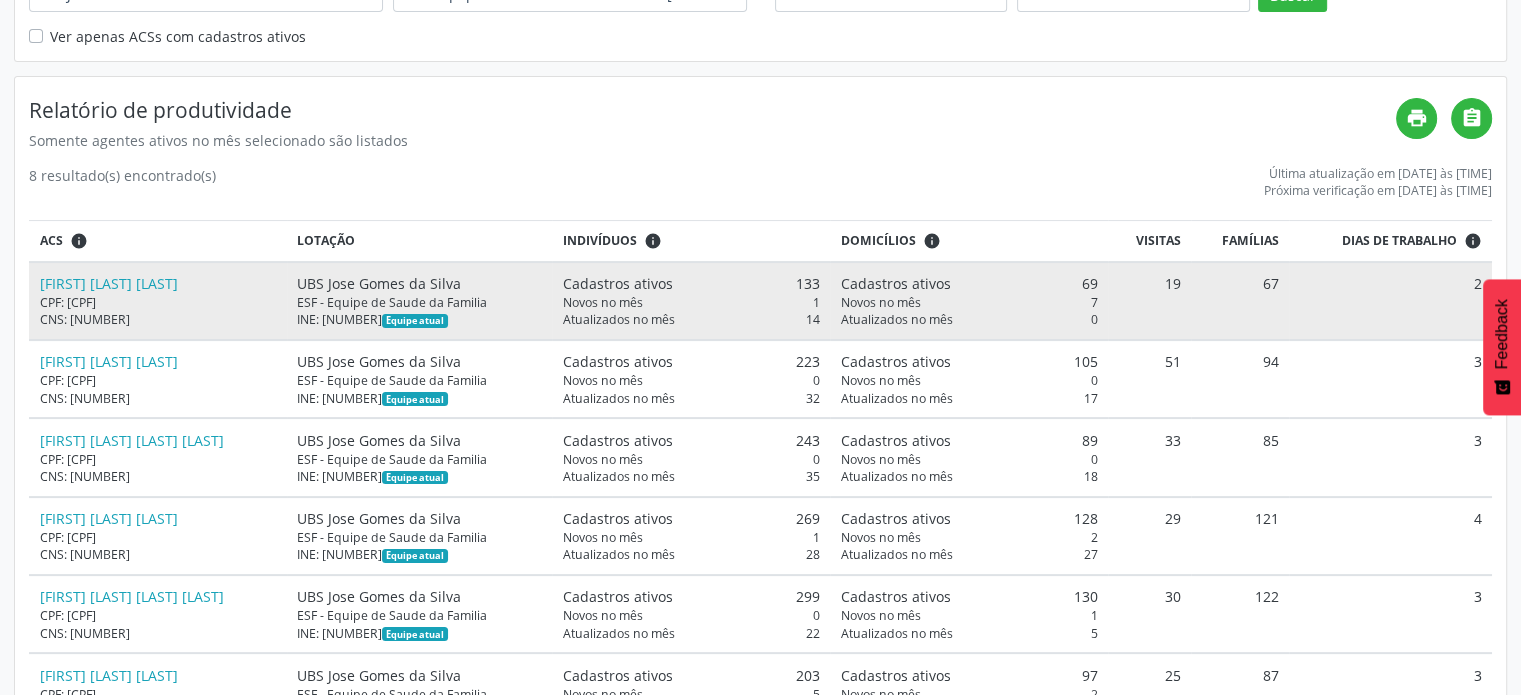 drag, startPoint x: 680, startPoint y: 297, endPoint x: 694, endPoint y: 290, distance: 15.652476 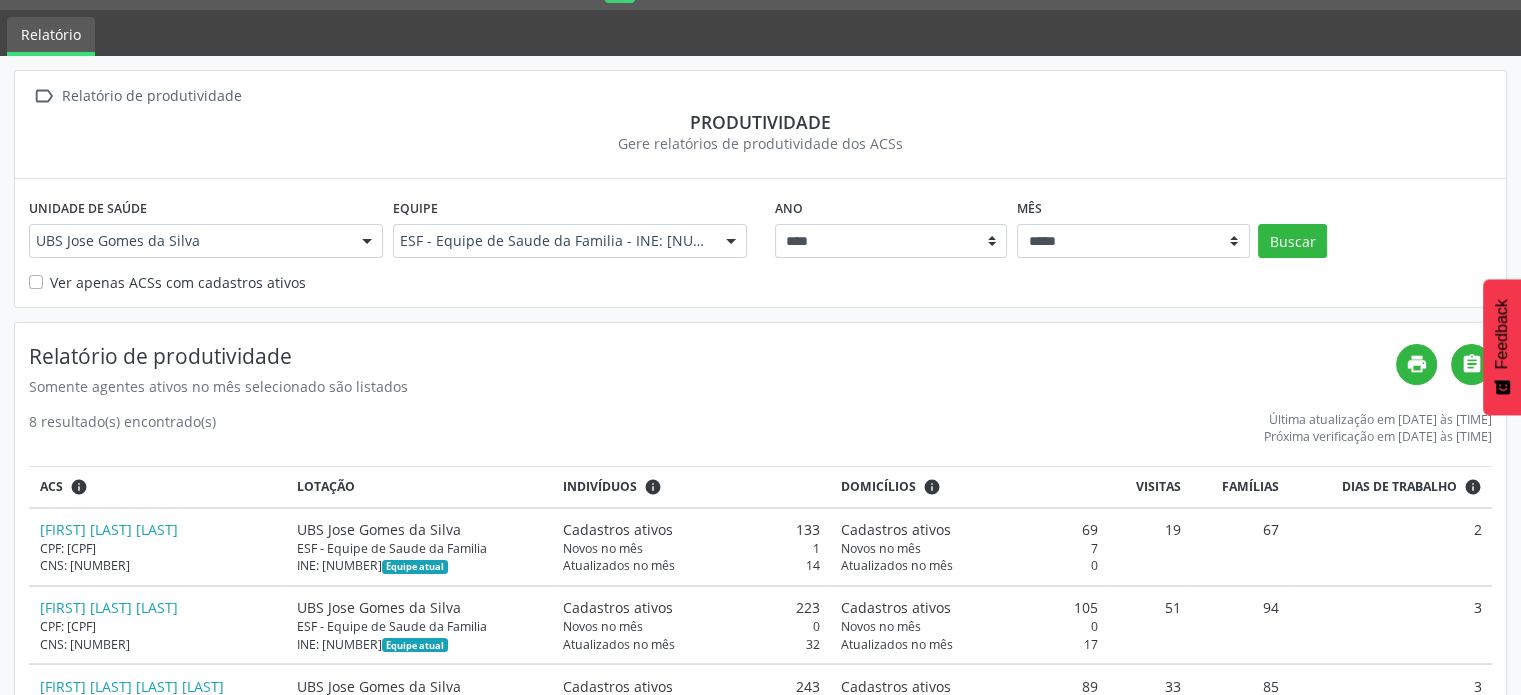 scroll, scrollTop: 100, scrollLeft: 0, axis: vertical 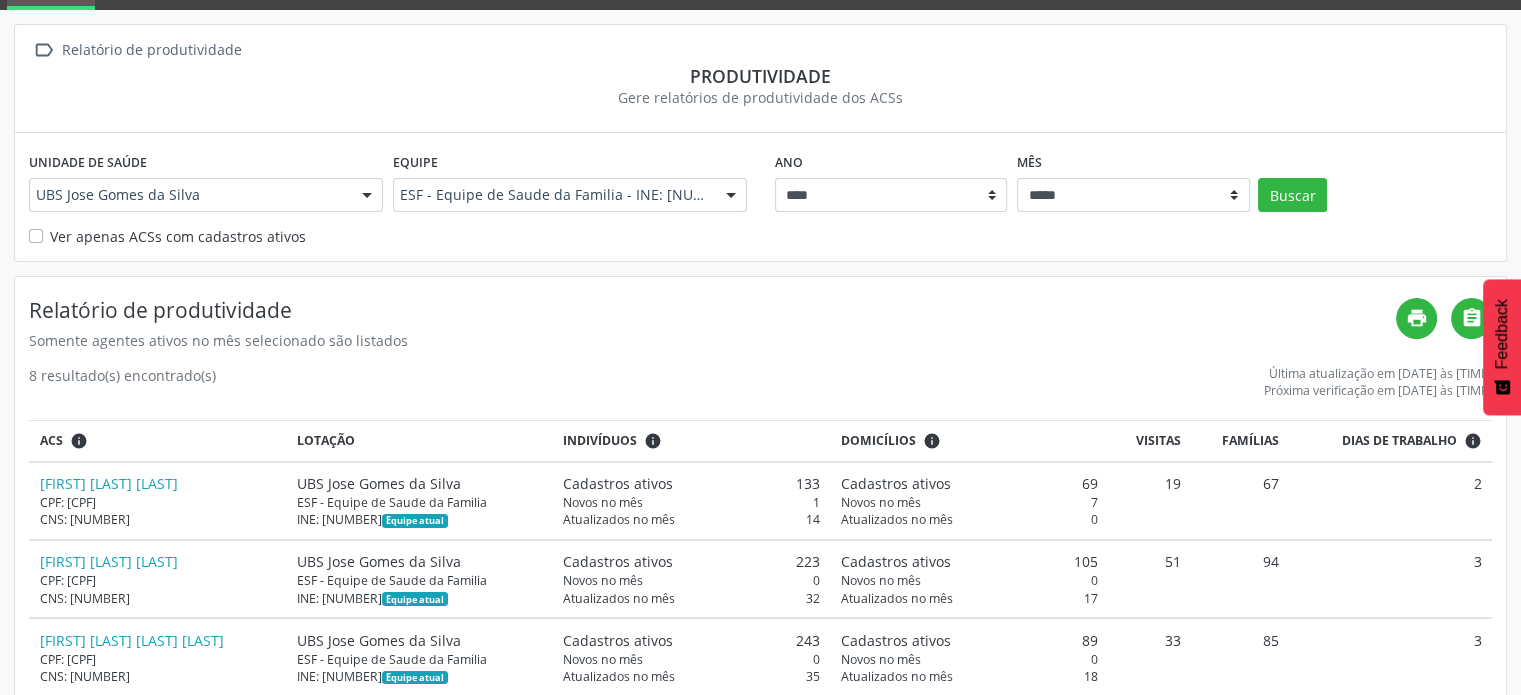 click on "Relatório de produtividade" at bounding box center (712, 310) 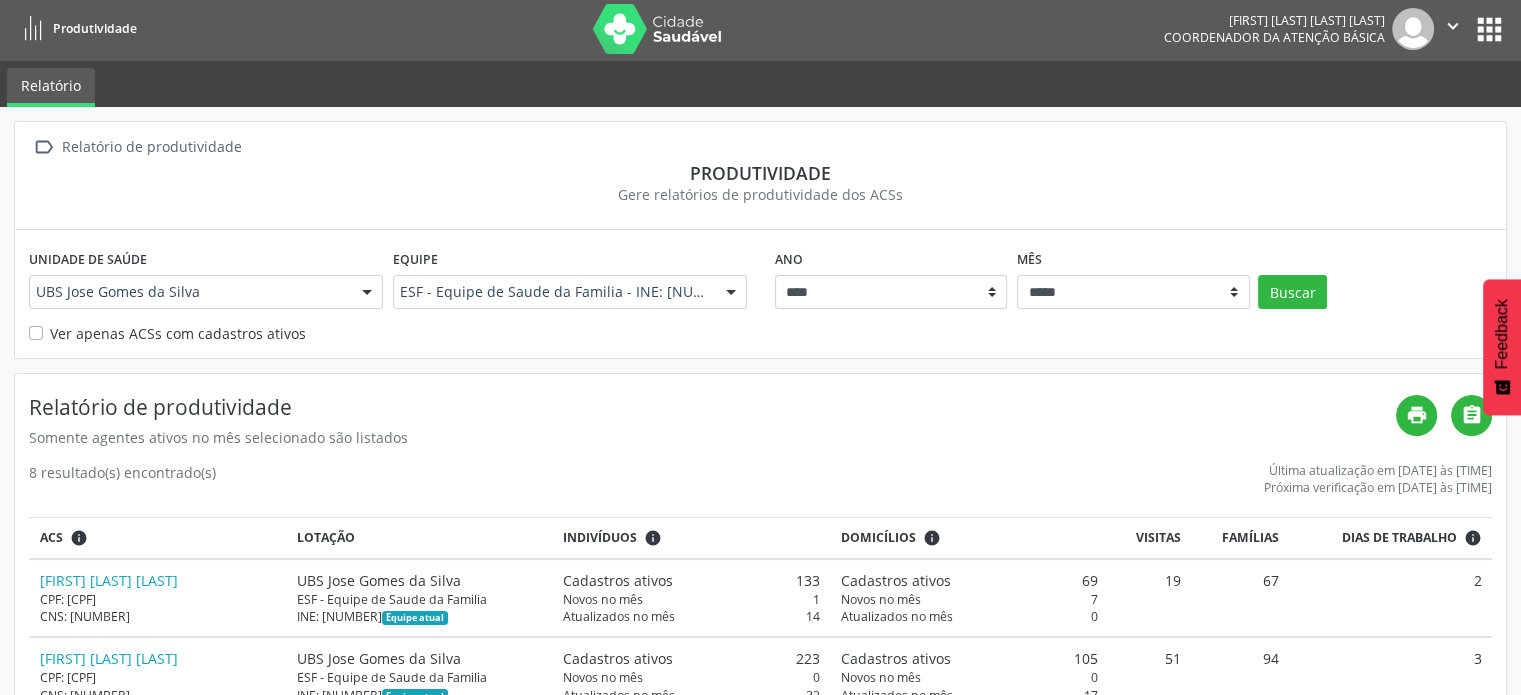 scroll, scrollTop: 0, scrollLeft: 0, axis: both 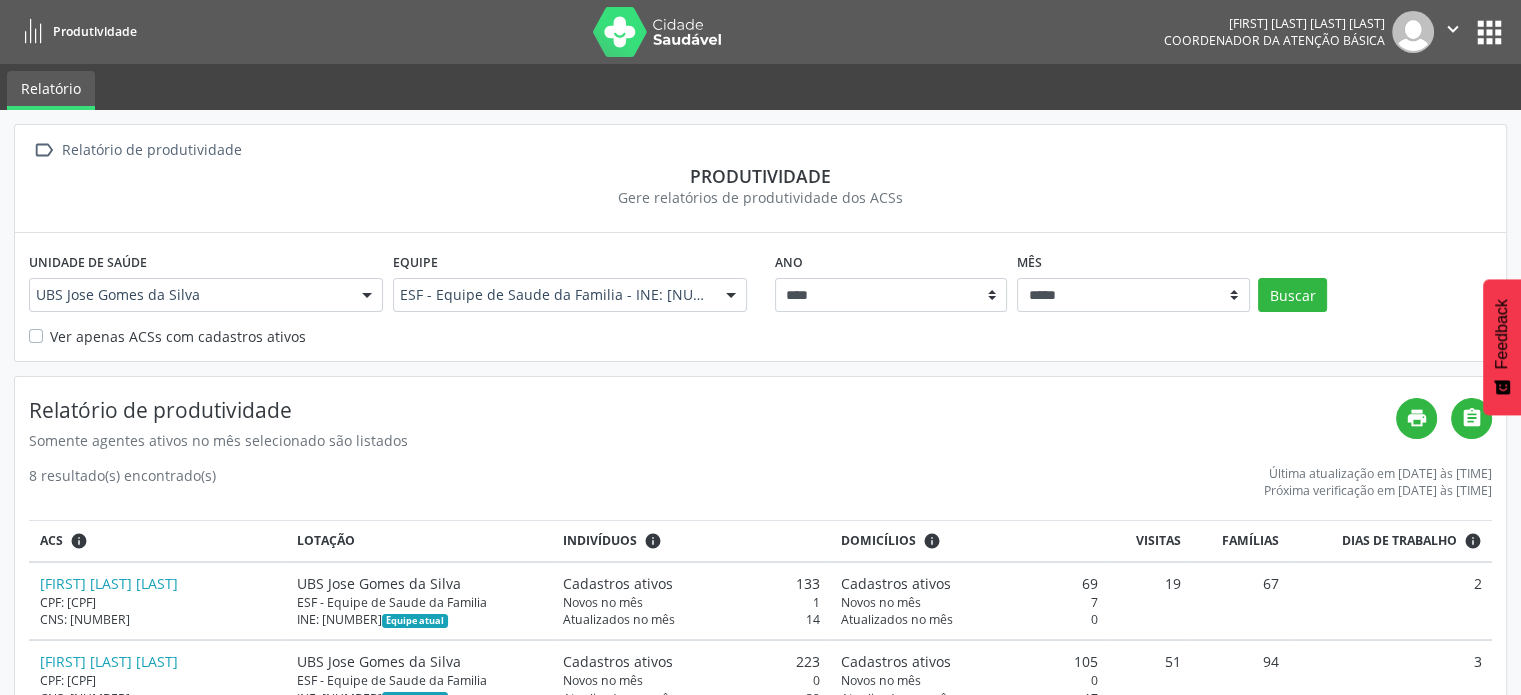 click on "
Relatório de produtividade
Produtividade
Gere relatórios de produtividade dos ACSs" at bounding box center [760, 179] 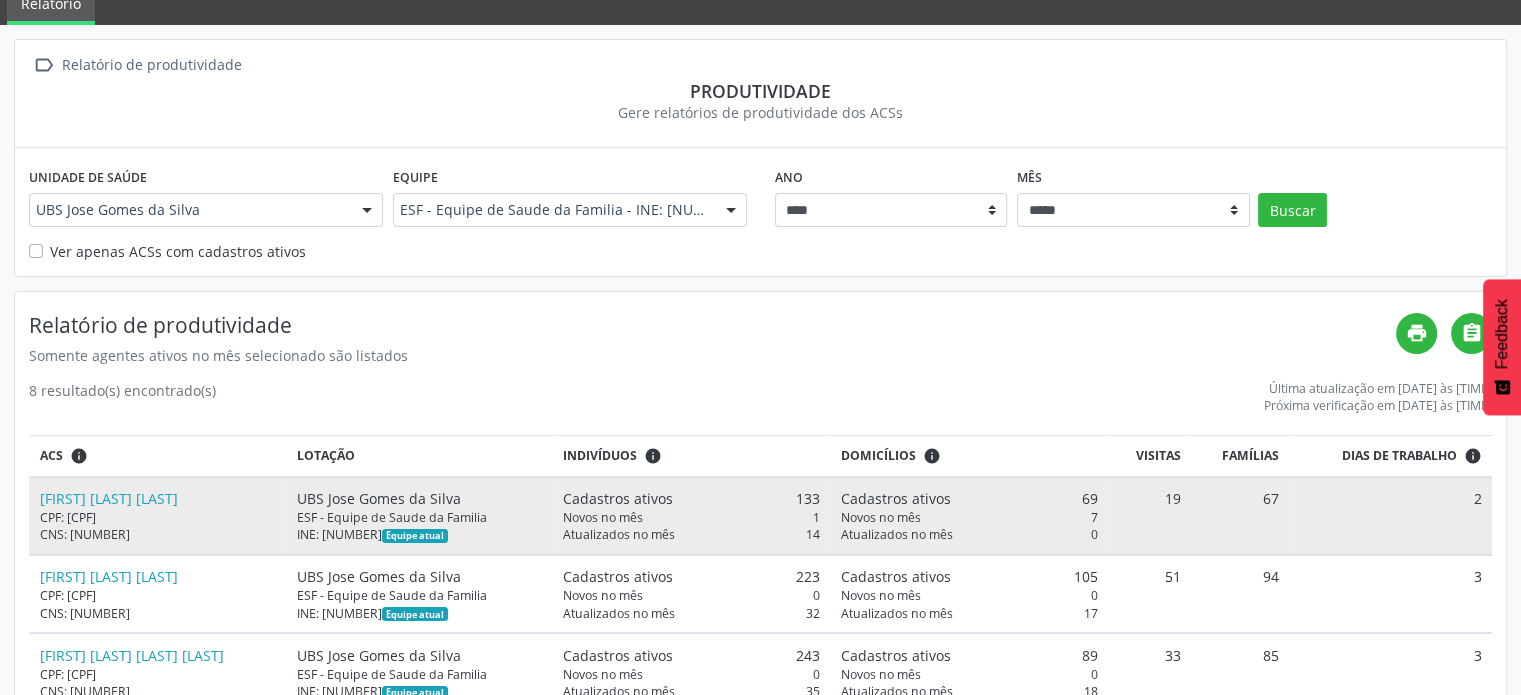 scroll, scrollTop: 200, scrollLeft: 0, axis: vertical 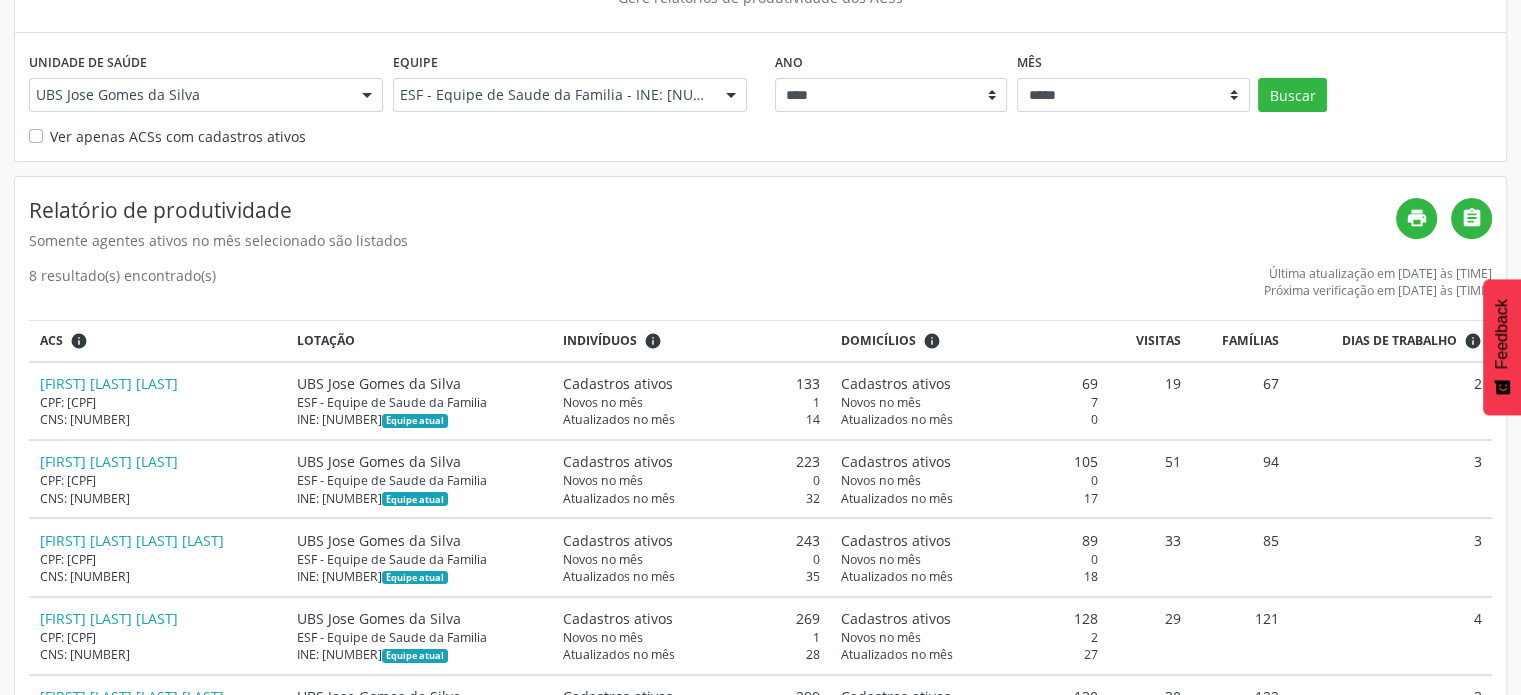 click on "8 resultado(s) encontrado(s)
Última atualização em 04/07/2025 às 23:00:59
Próxima verificação em 07/07/2025 às 23:59:59
ACS
info
Lotação
Indivíduos
info
Domicílios
info
Visitas
Famílias
Dias de trabalho
info
Djani Deia de Araujo
CPF: 012.538.224-33
CNS: 700 8079 5197 8385
UBS Jose Gomes da Silva
ESF - Equipe de Saude da Familia
INE: 0000163775
Equipe atual
Cadastros ativos
133
Novos no mês
1
Atualizados no mês
14
Cadastros ativos
69
Novos no mês
7
Atualizados no mês
0
19
67" at bounding box center [760, 626] 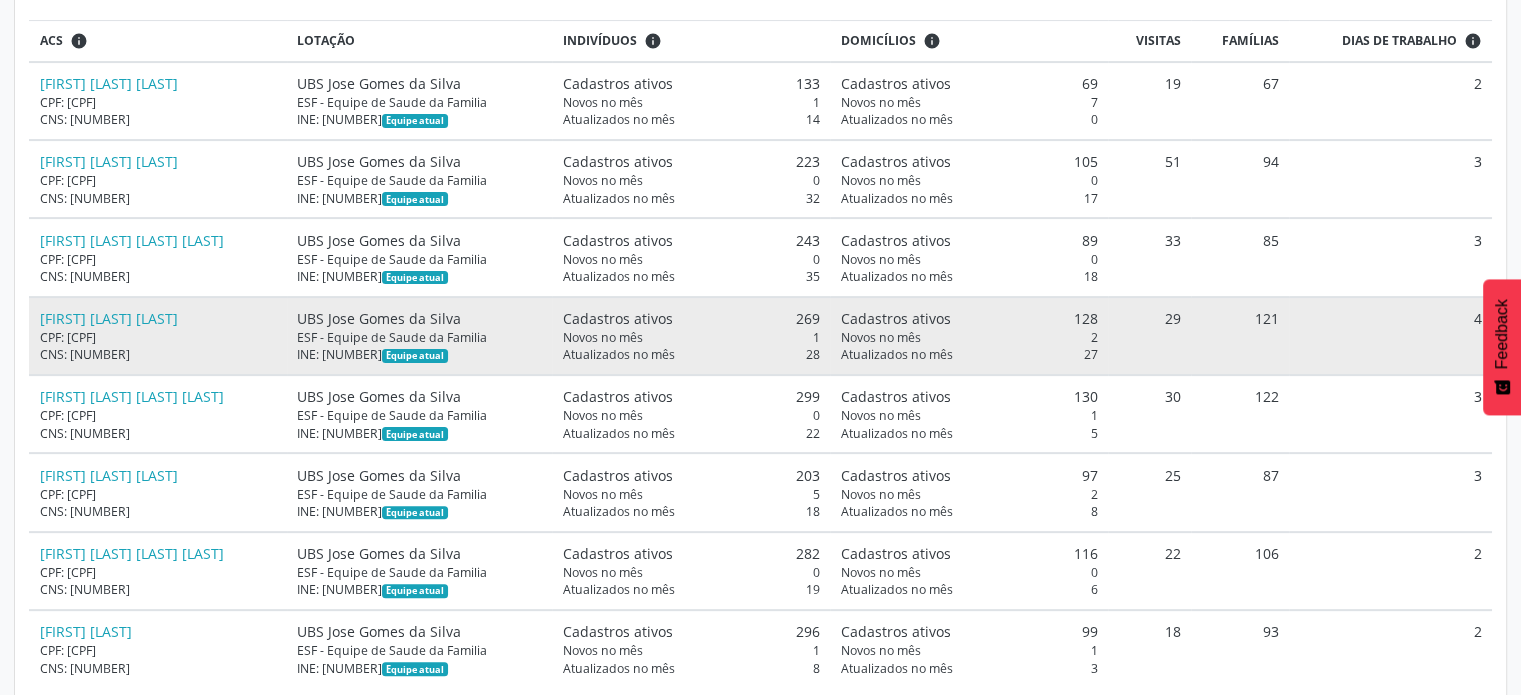 scroll, scrollTop: 530, scrollLeft: 0, axis: vertical 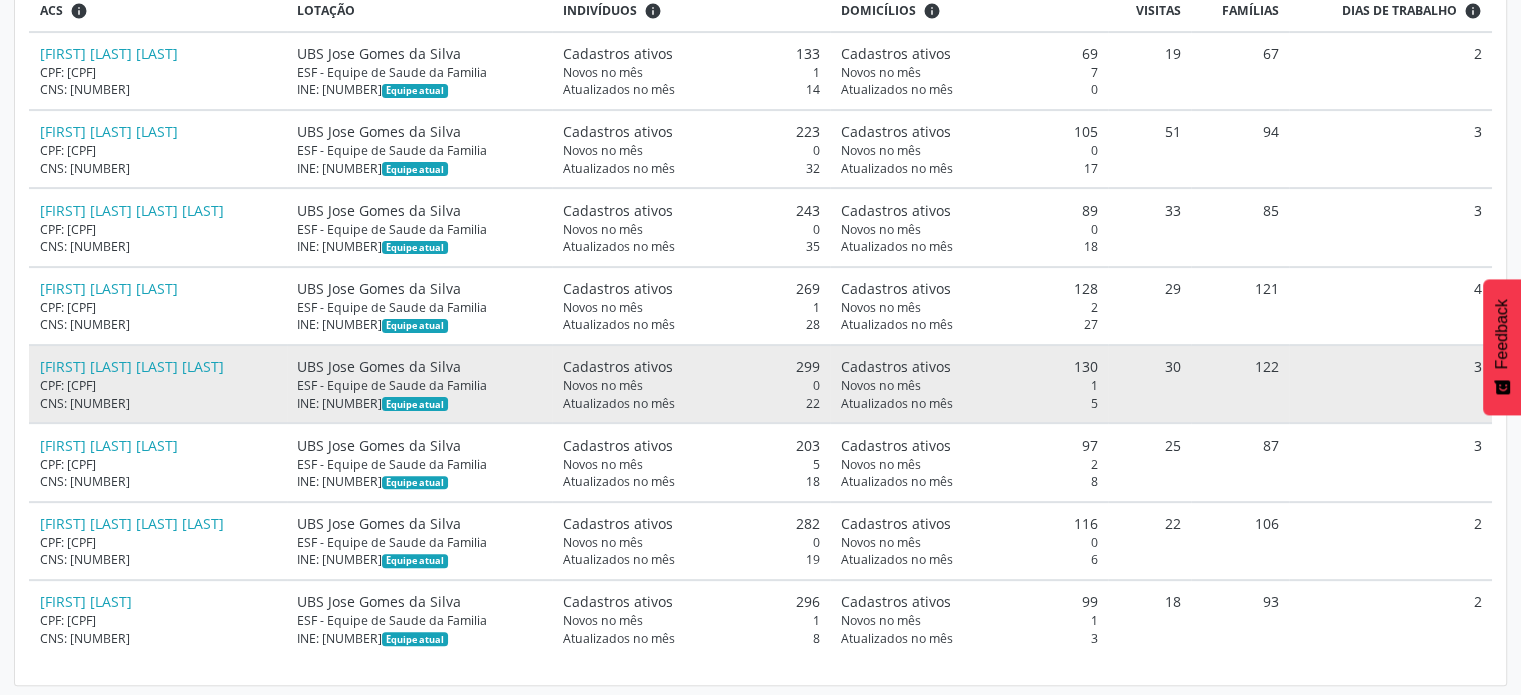 click on "UBS Jose Gomes da Silva" at bounding box center (158, 70) 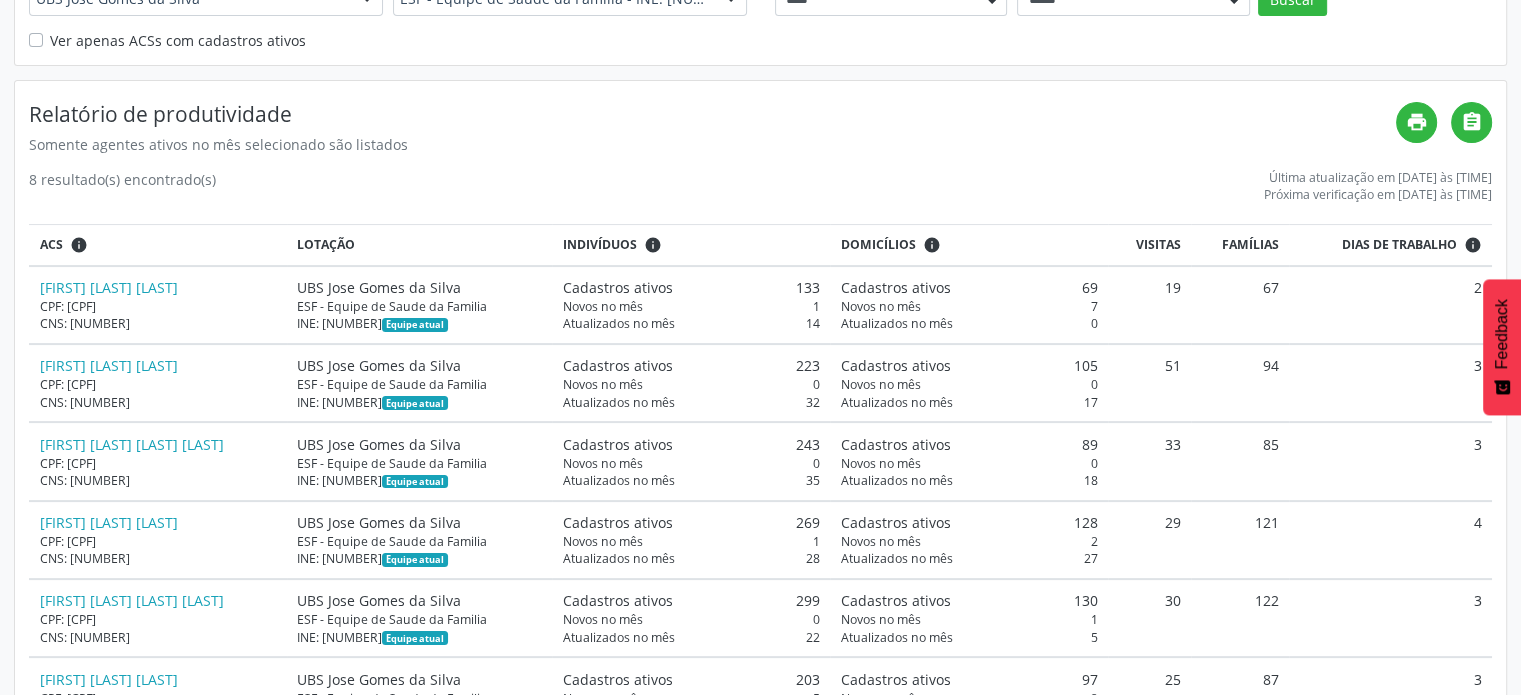 scroll, scrollTop: 230, scrollLeft: 0, axis: vertical 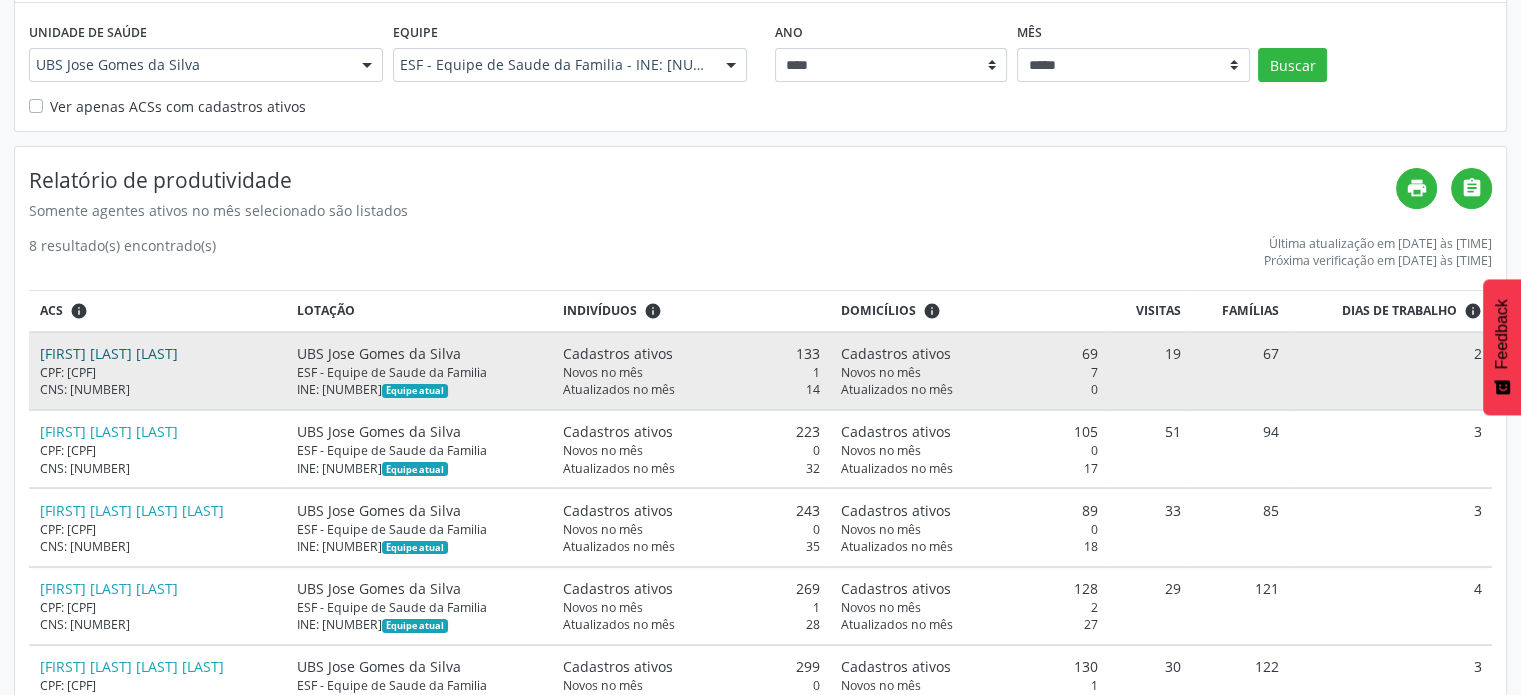click on "Djani Deia de Araujo" at bounding box center [109, 353] 